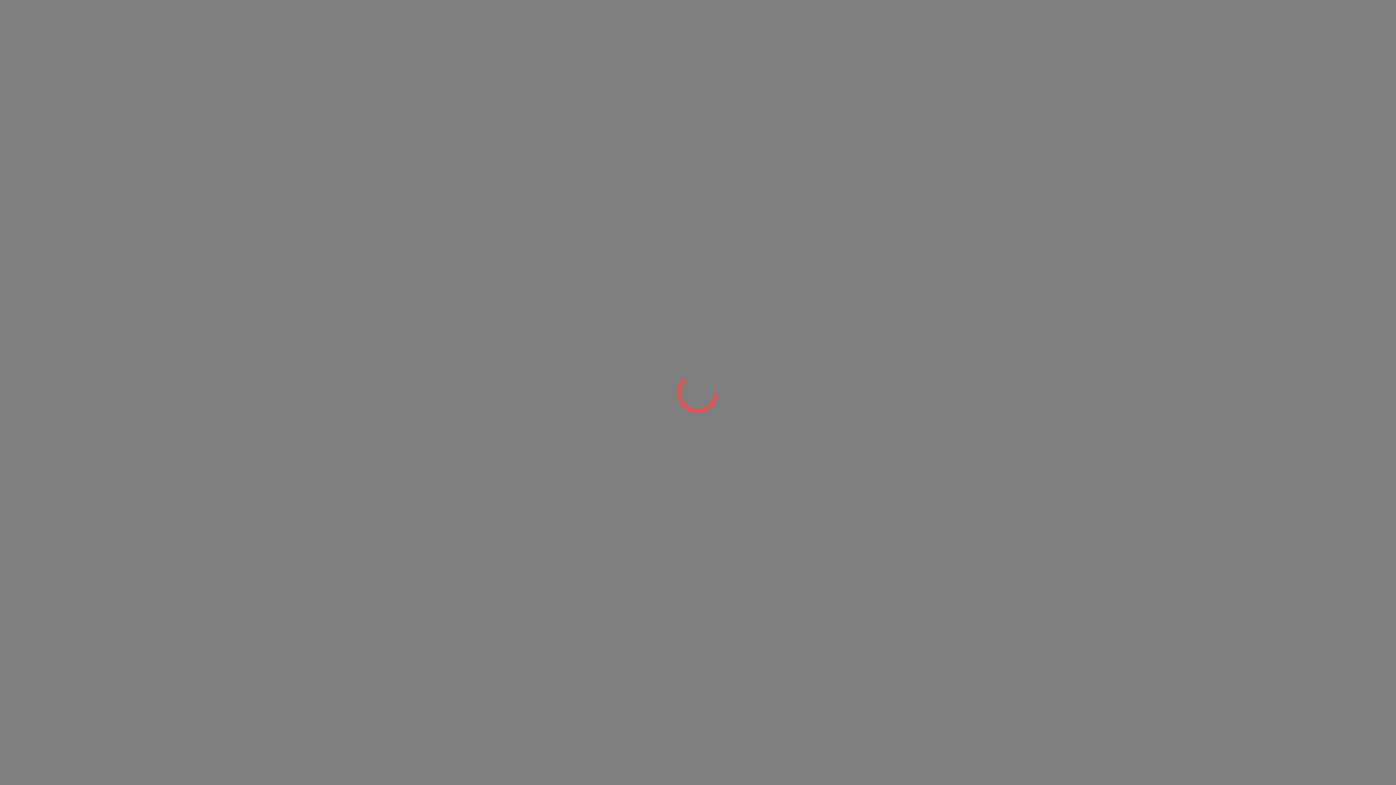 scroll, scrollTop: 0, scrollLeft: 0, axis: both 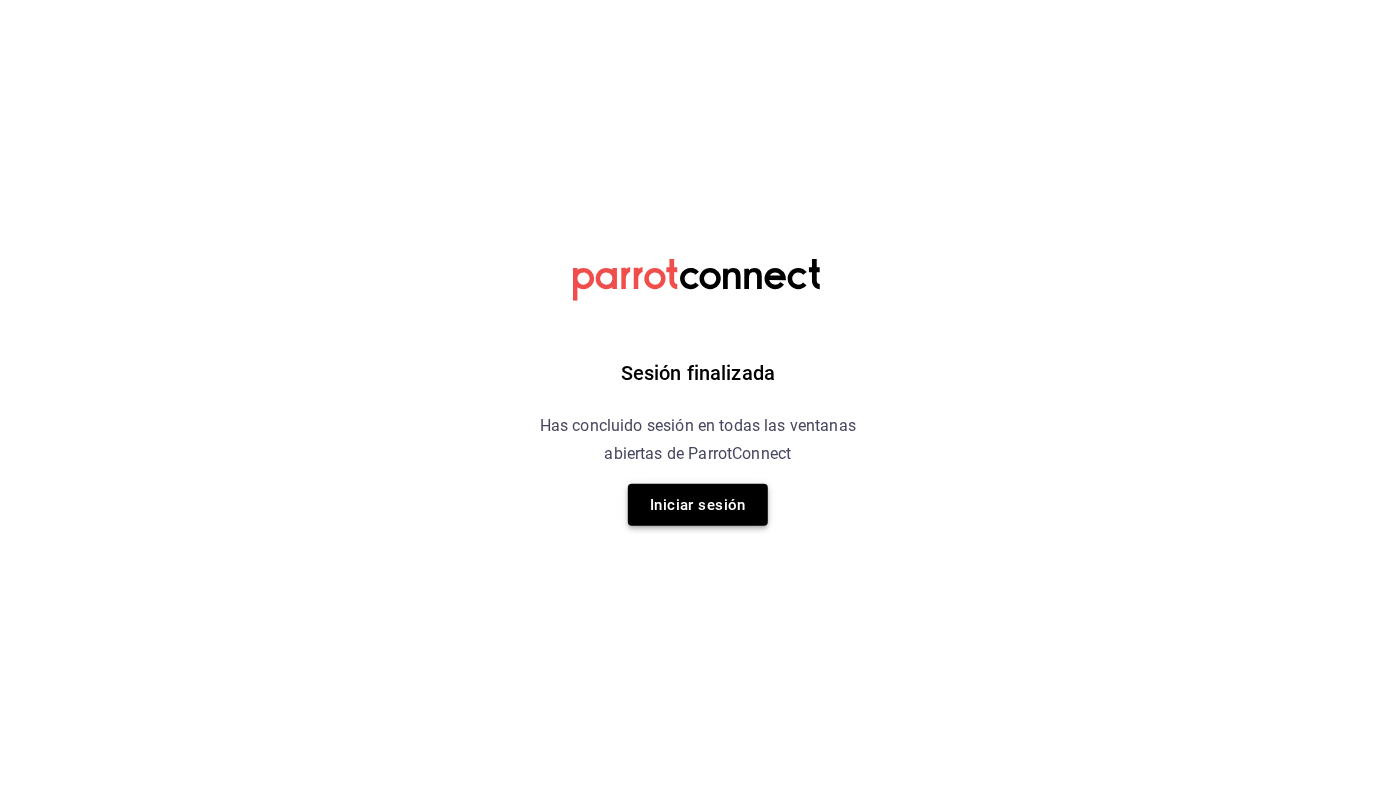 click on "Iniciar sesión" at bounding box center [698, 505] 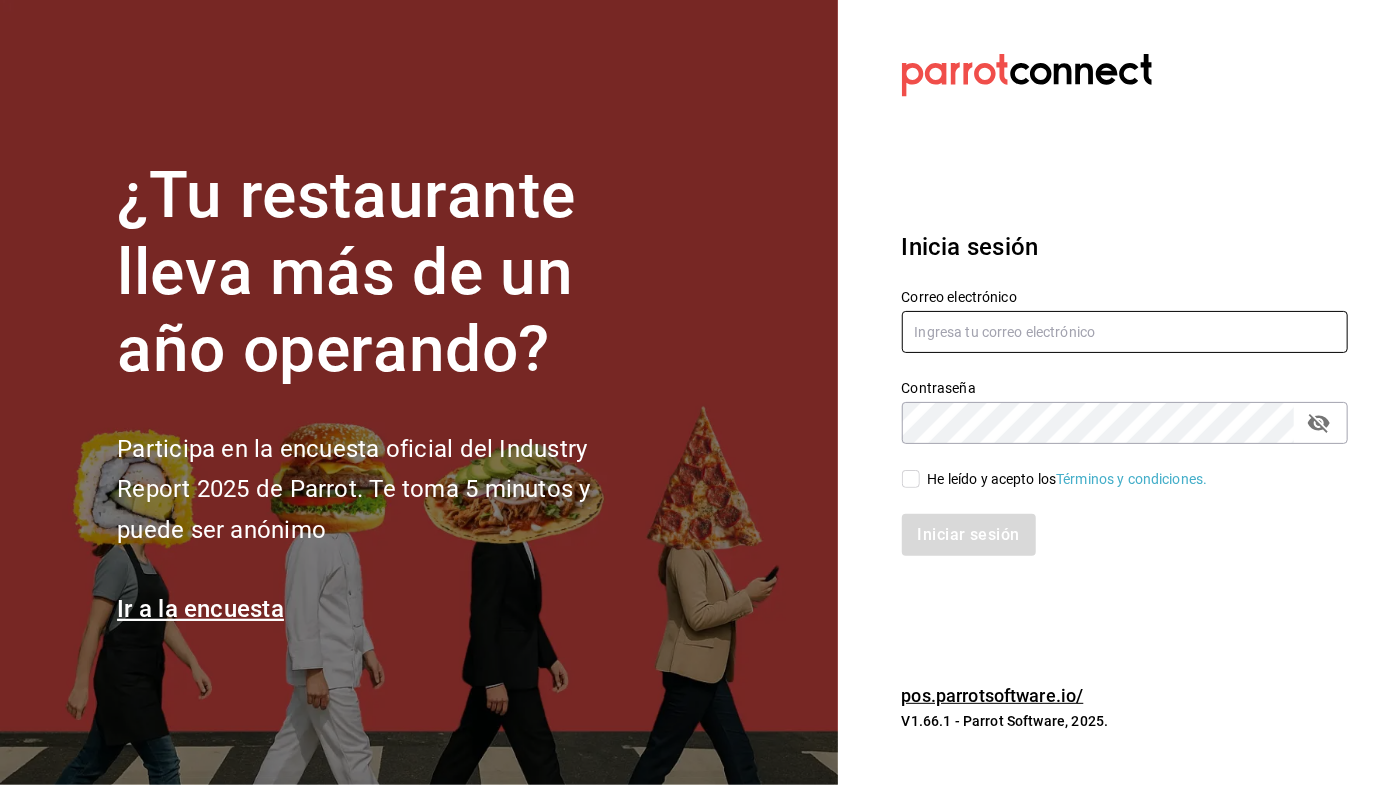 click at bounding box center (1125, 332) 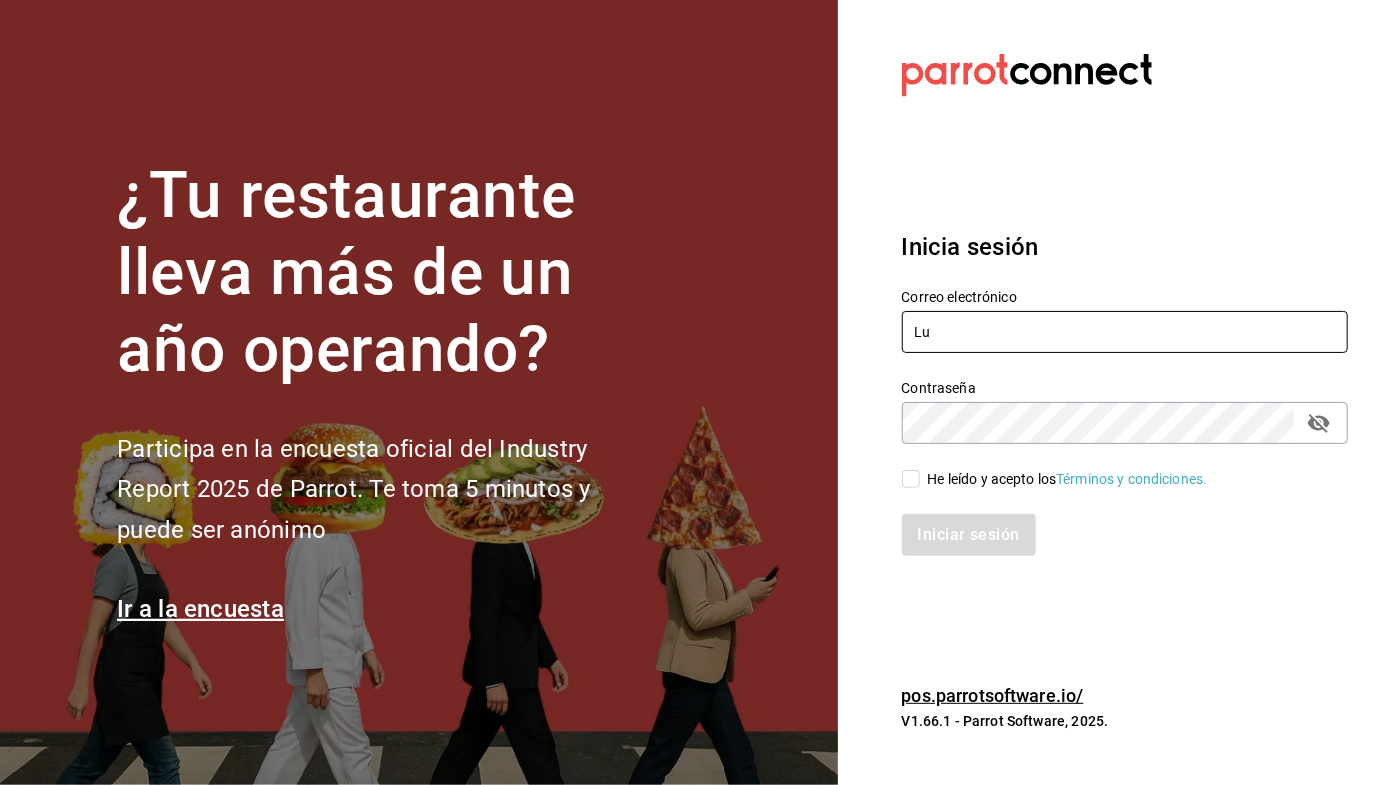 type on "[NAME]" 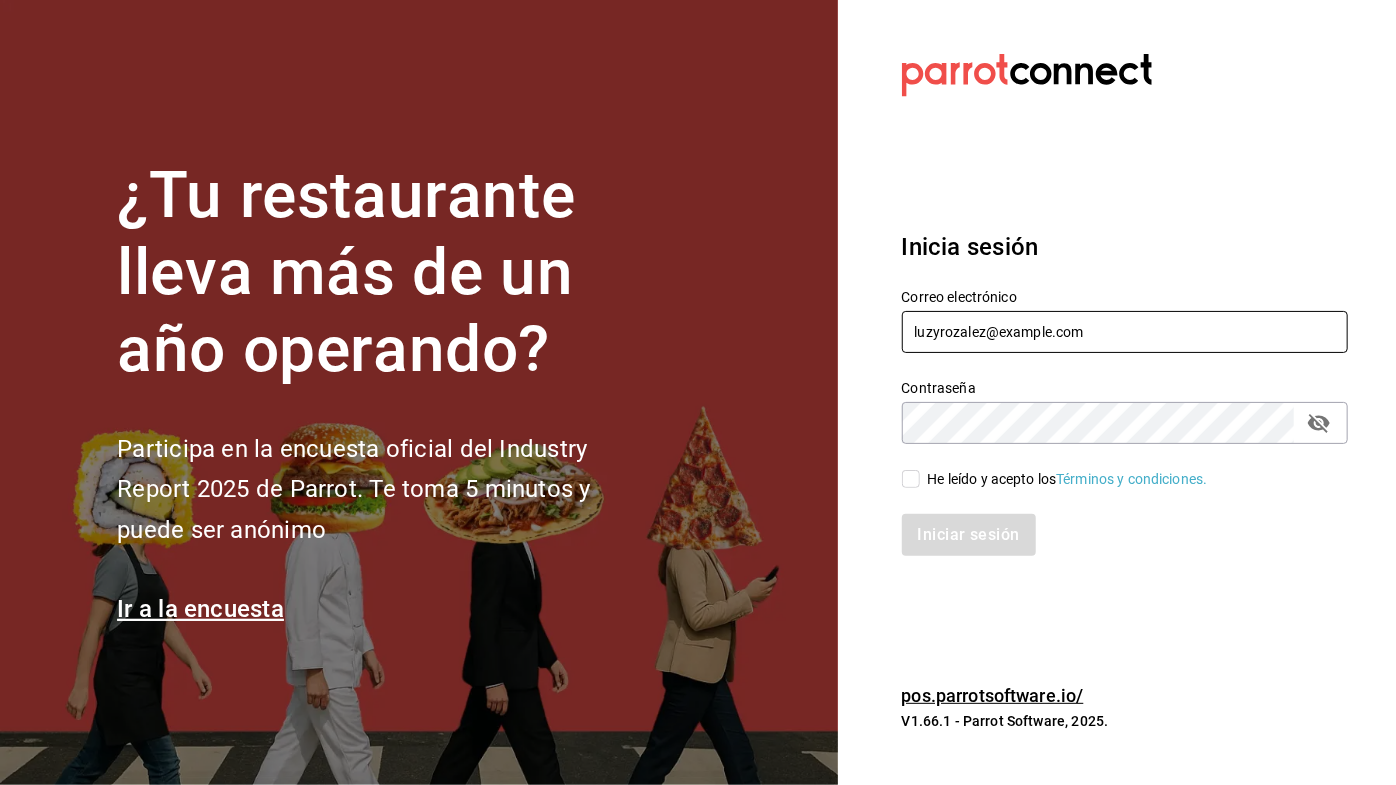 type on "[EMAIL]" 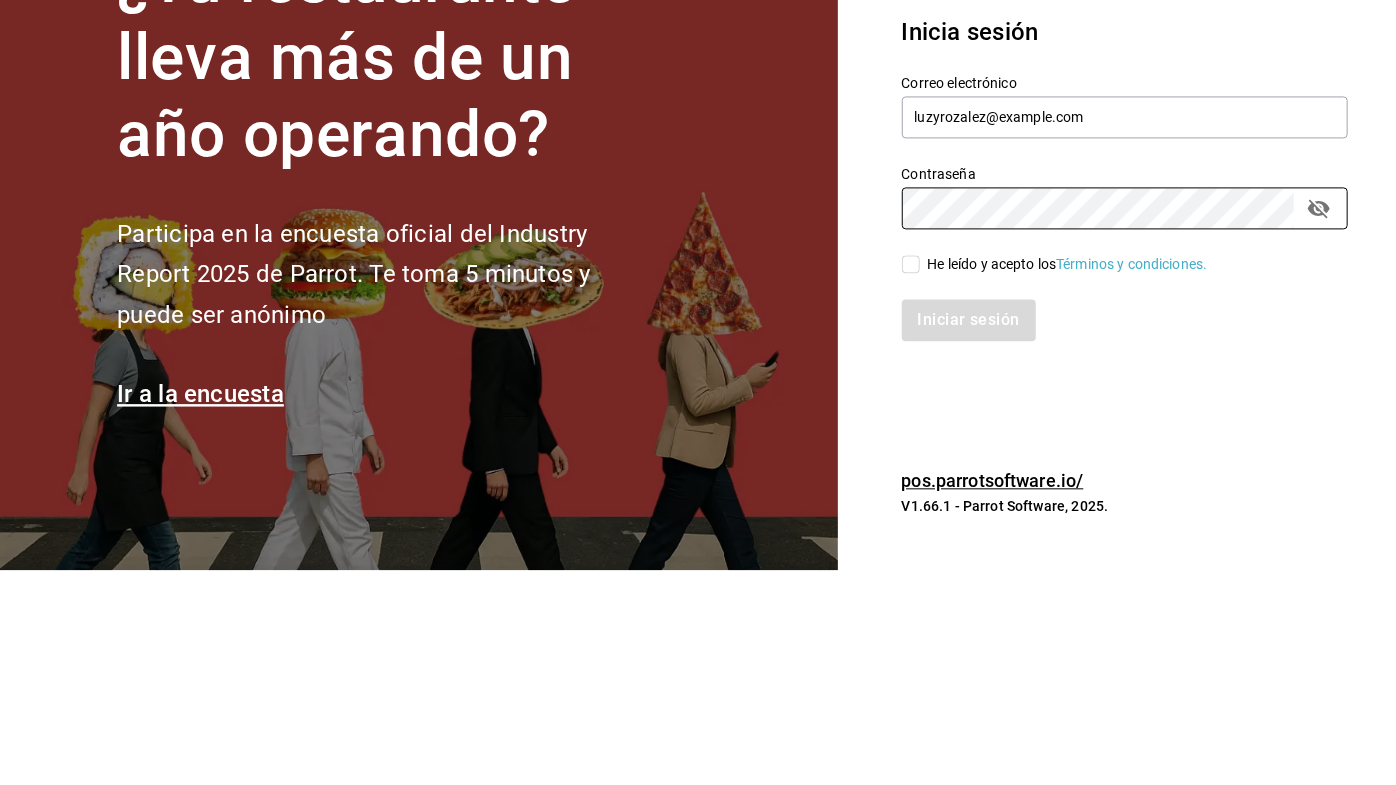 click on "He leído y acepto los  Términos y condiciones." at bounding box center [911, 479] 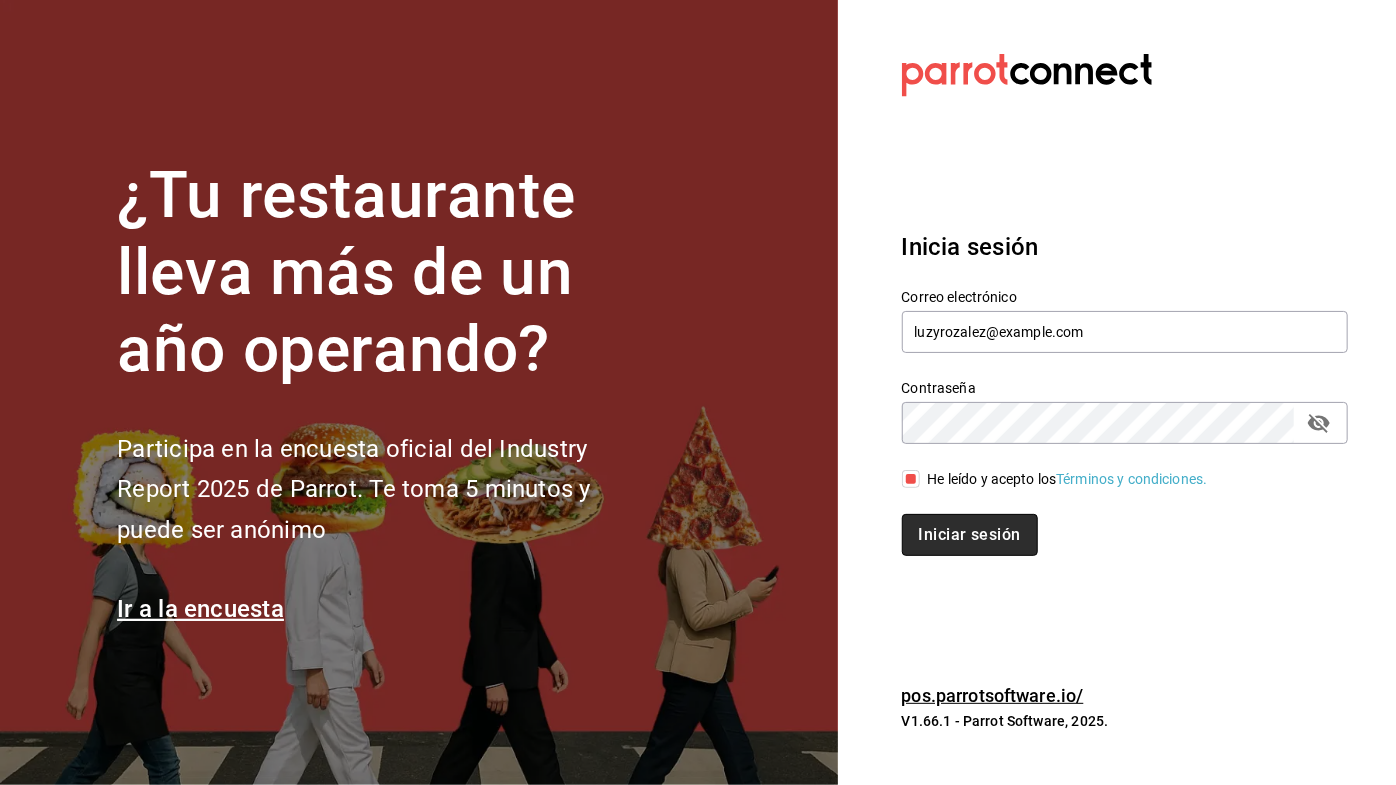 click on "Iniciar sesión" at bounding box center [970, 535] 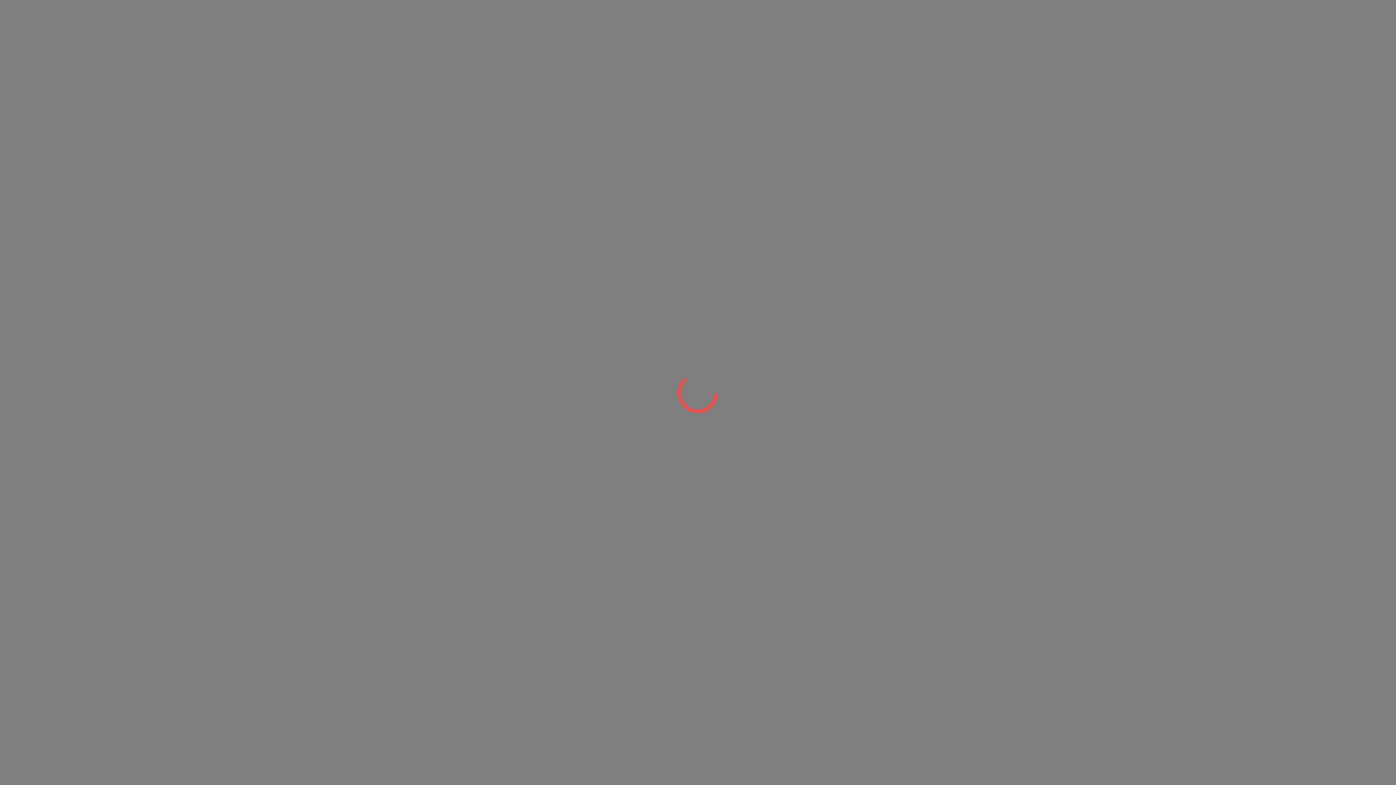 scroll, scrollTop: 0, scrollLeft: 0, axis: both 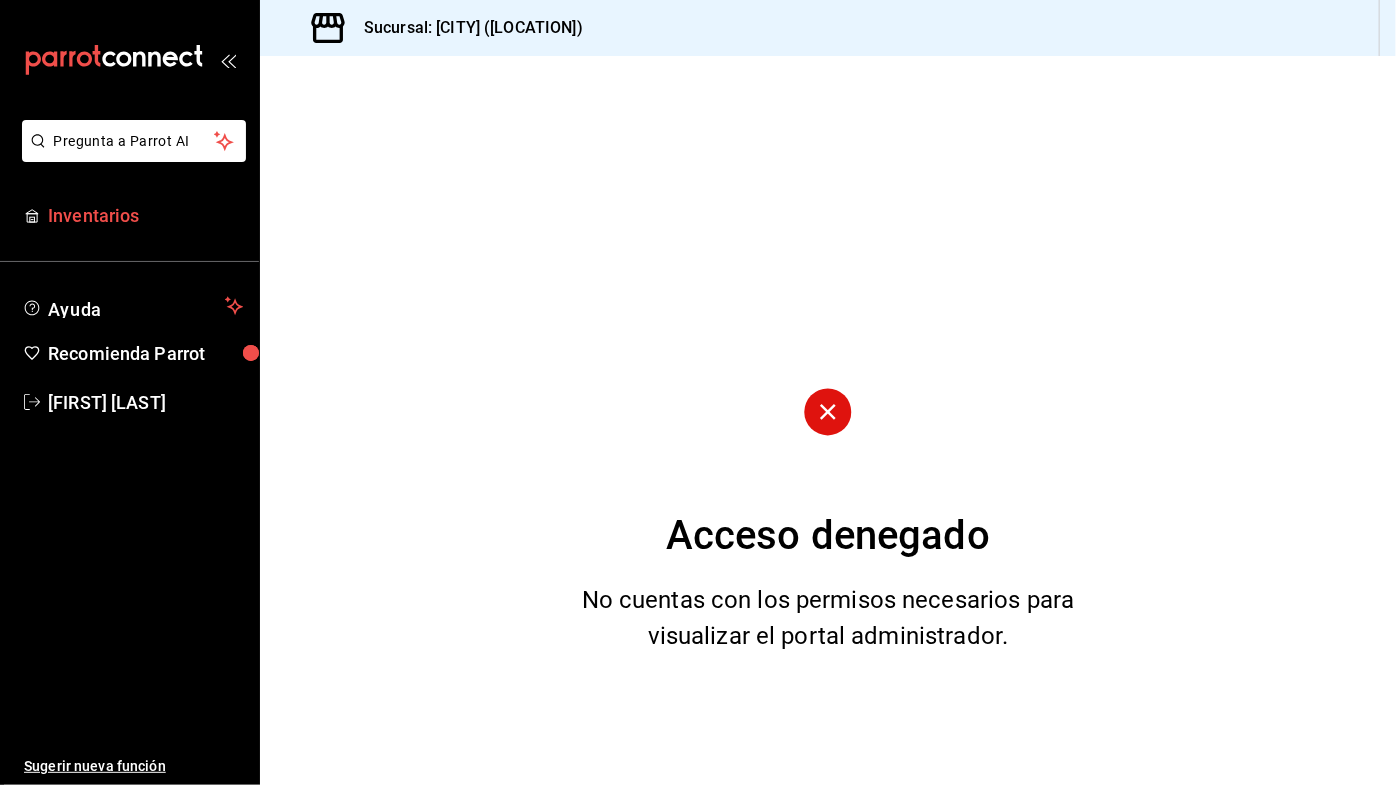 click on "Inventarios" at bounding box center (129, 215) 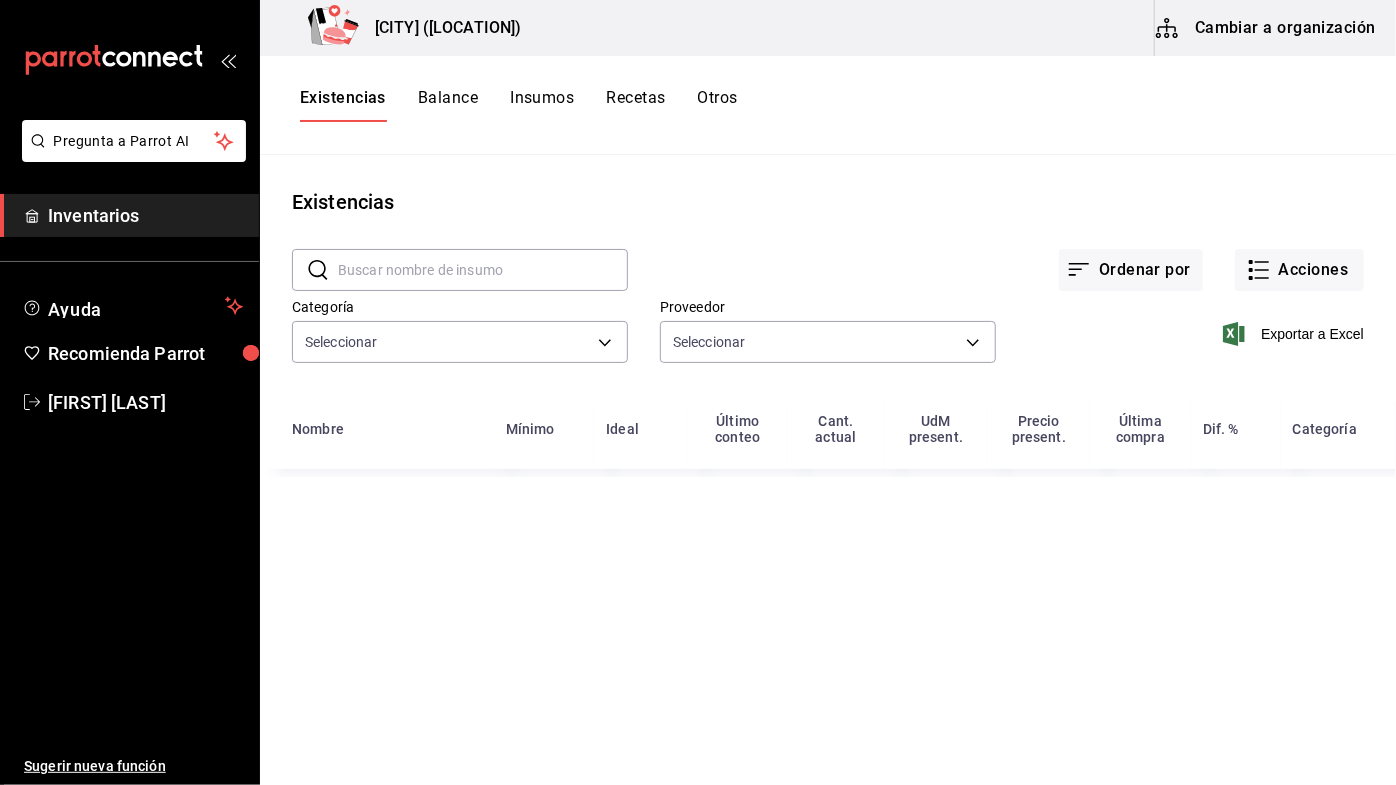 type on "[UUID],[UUID],[UUID],[UUID],[UUID]" 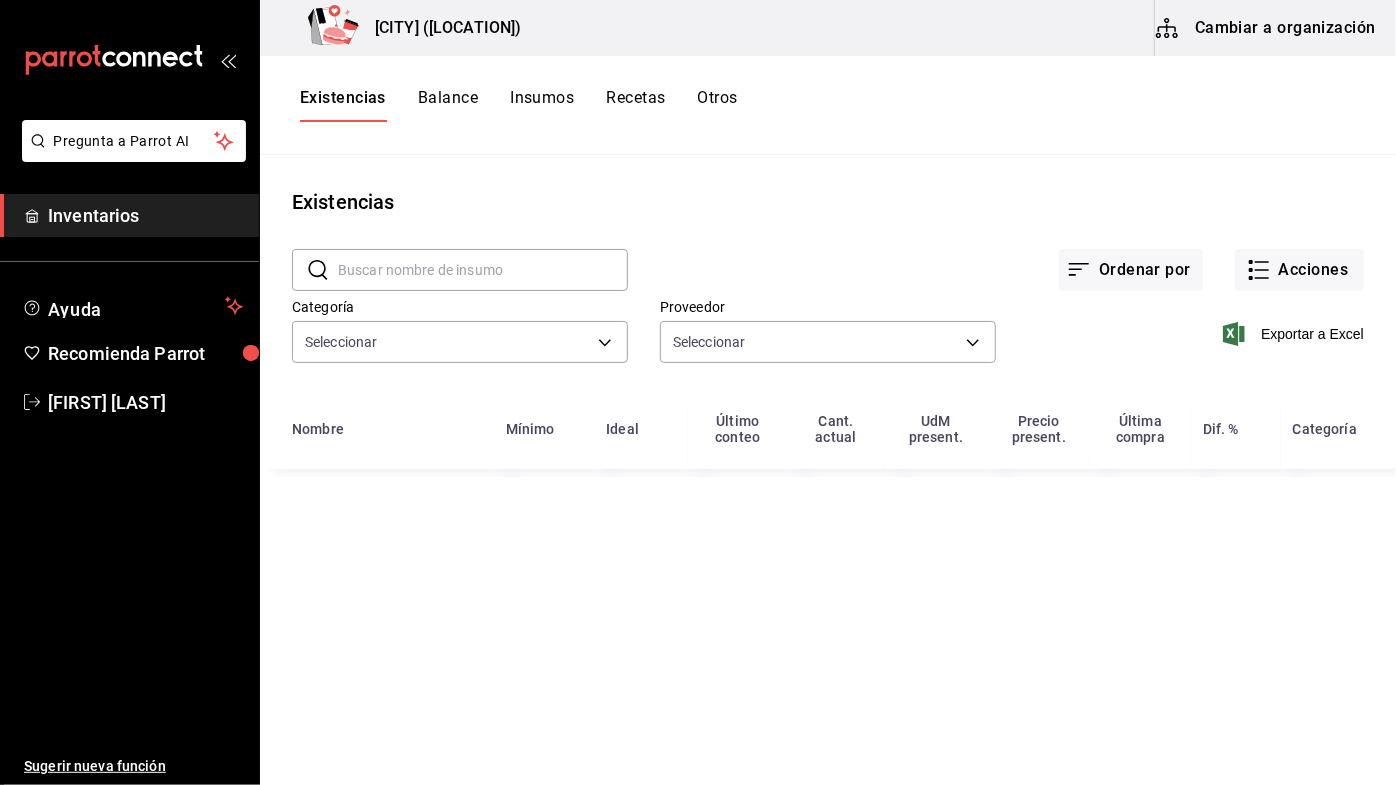 type on "[UUID],[UUID],[UUID],[UUID],[UUID],[UUID],[UUID],[UUID],[UUID],[UUID],[UUID],[UUID],[UUID]" 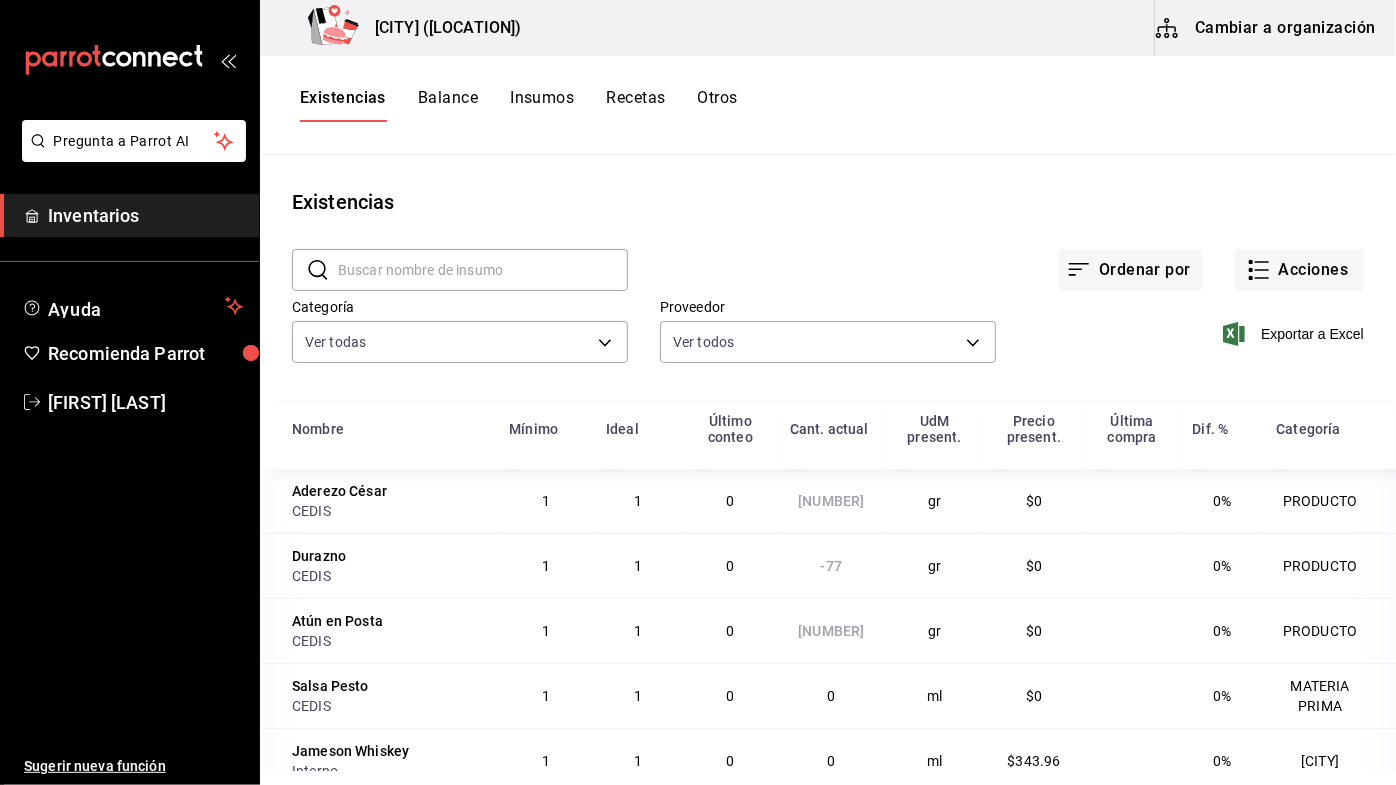 click on "Inventarios" at bounding box center [129, 215] 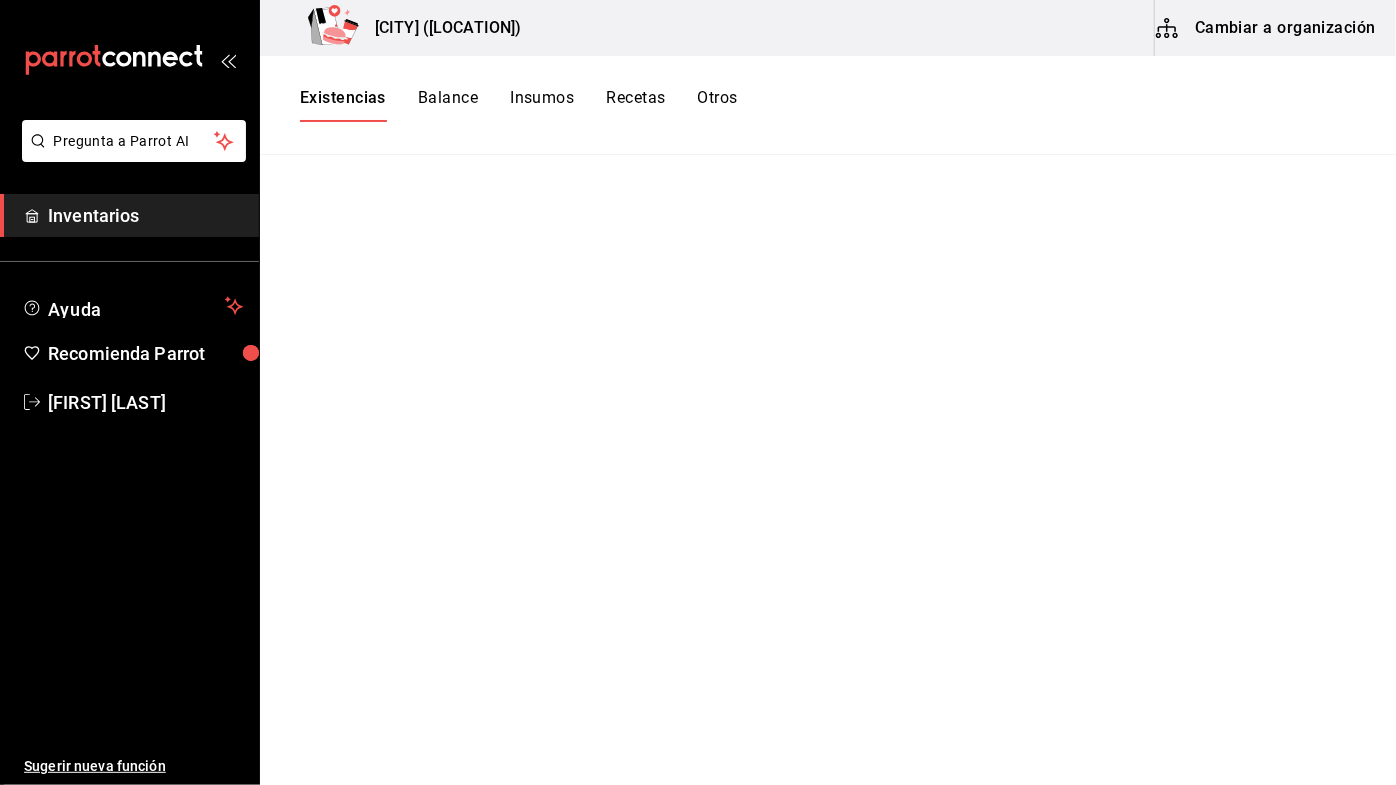 click on "Inventarios" at bounding box center [145, 215] 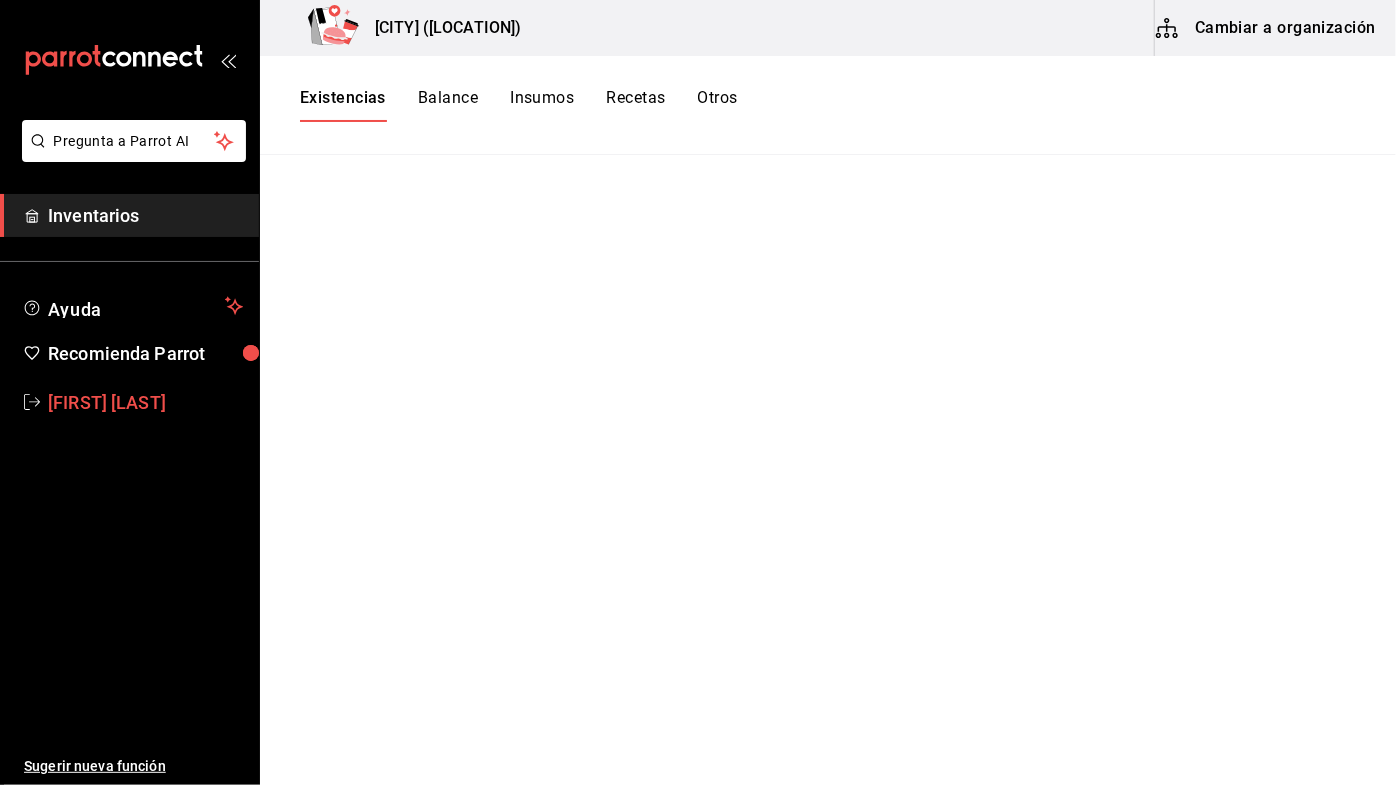 click on "[FIRST] [LAST]" at bounding box center [145, 402] 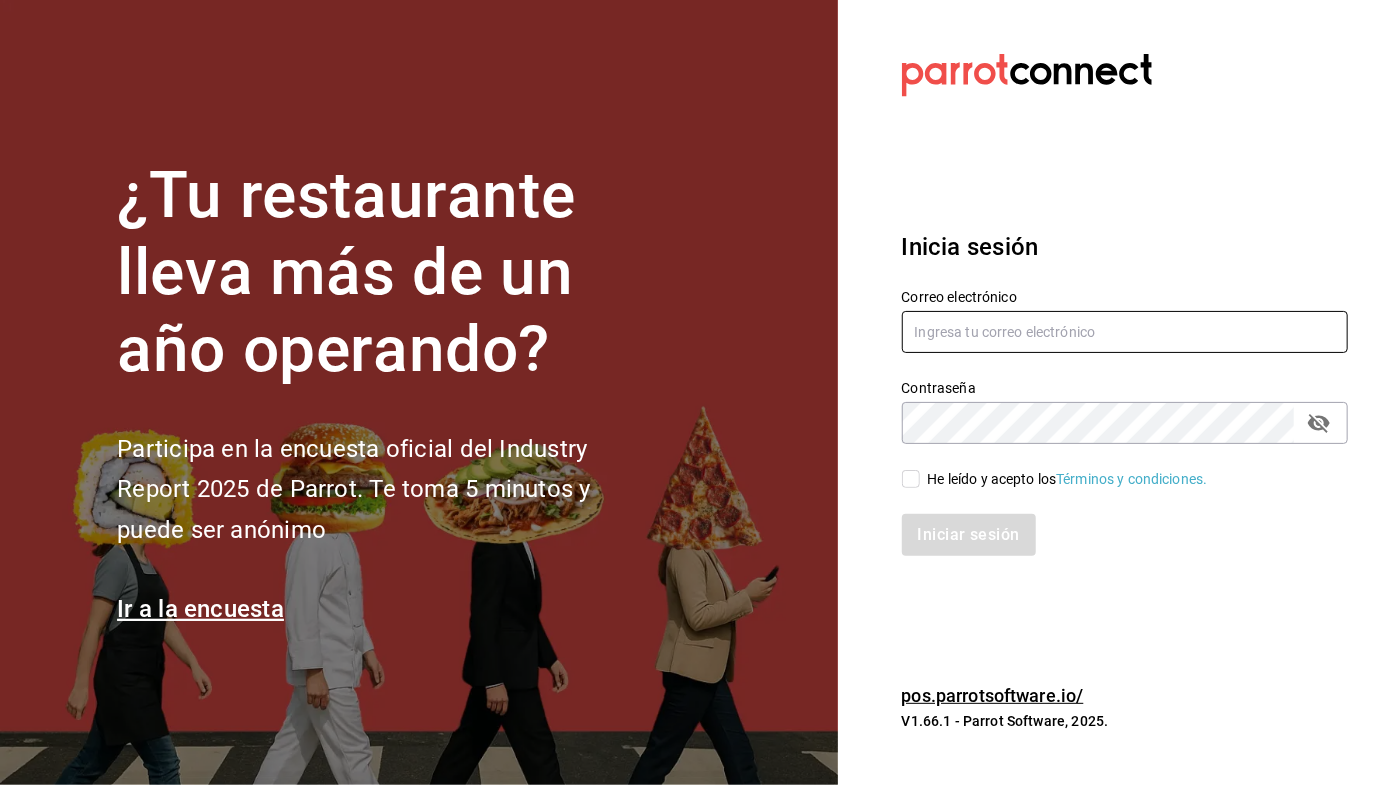 click at bounding box center [1125, 332] 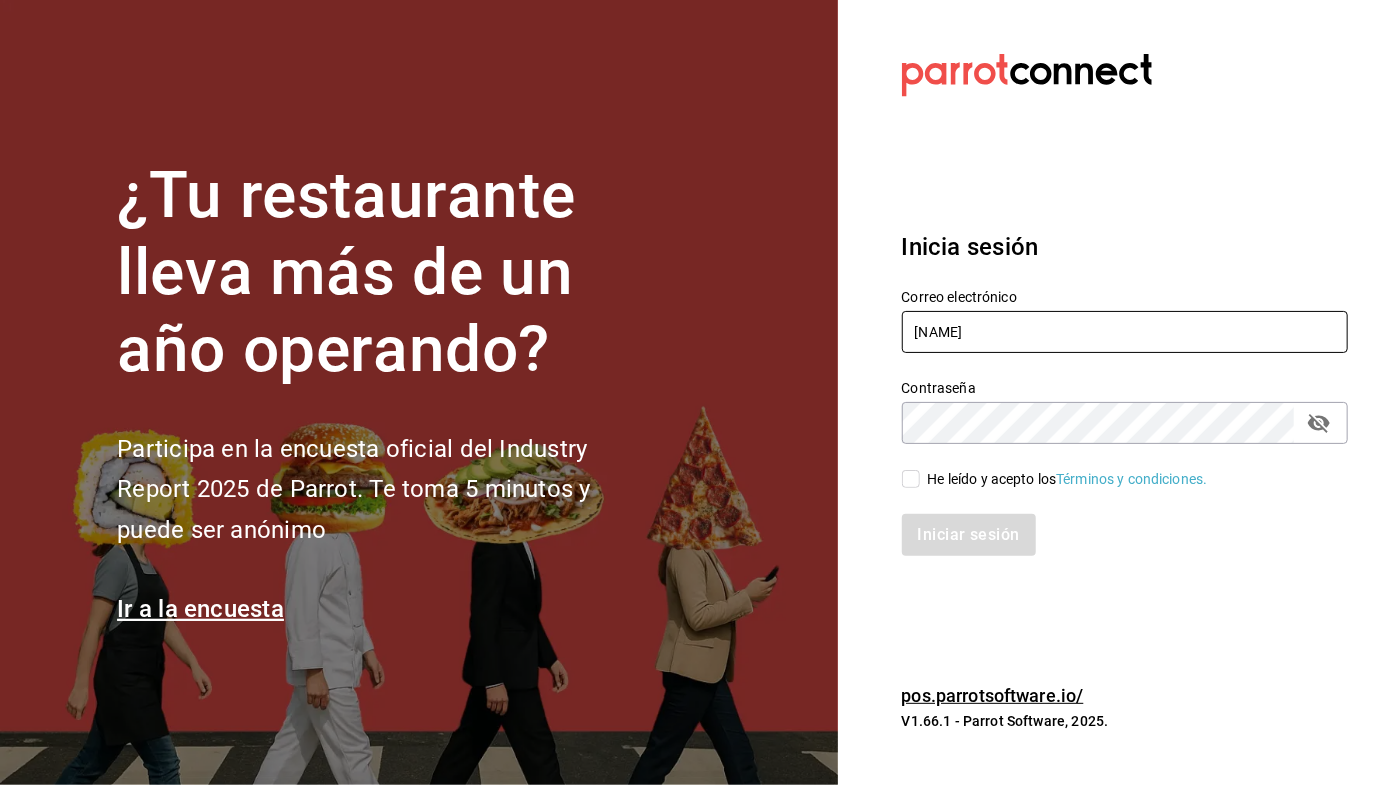 type on "Luzy" 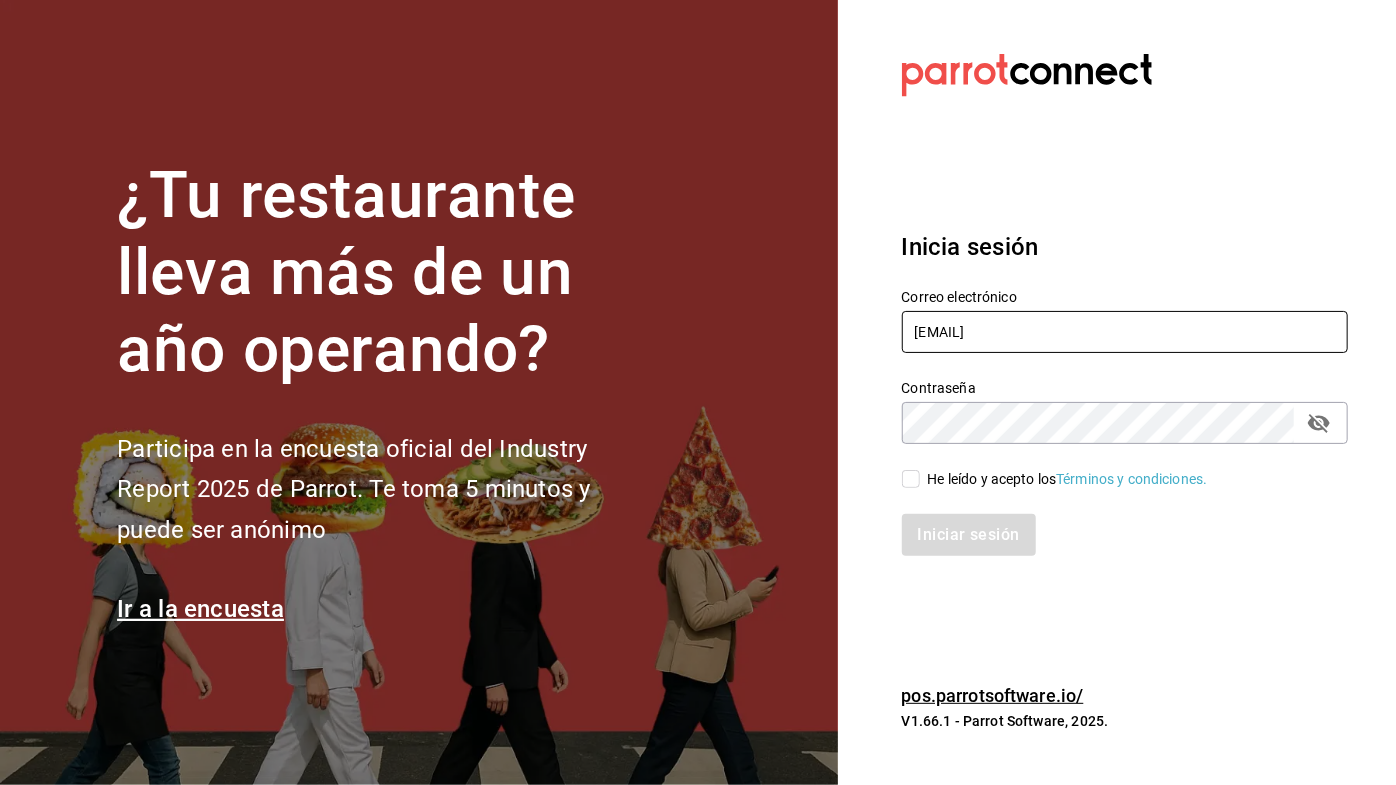 type on "luzyrozalez@gmail.com" 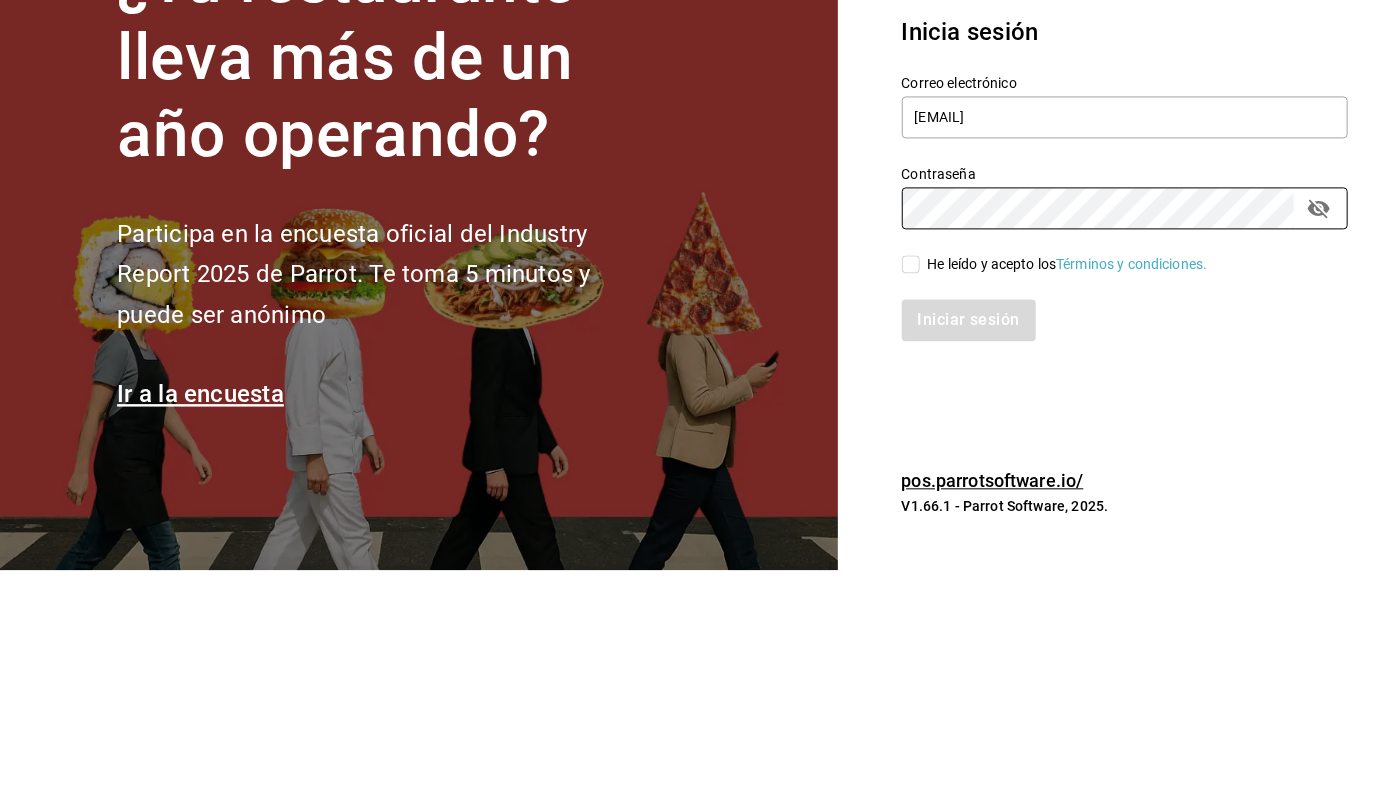 click on "He leído y acepto los  Términos y condiciones." at bounding box center [911, 479] 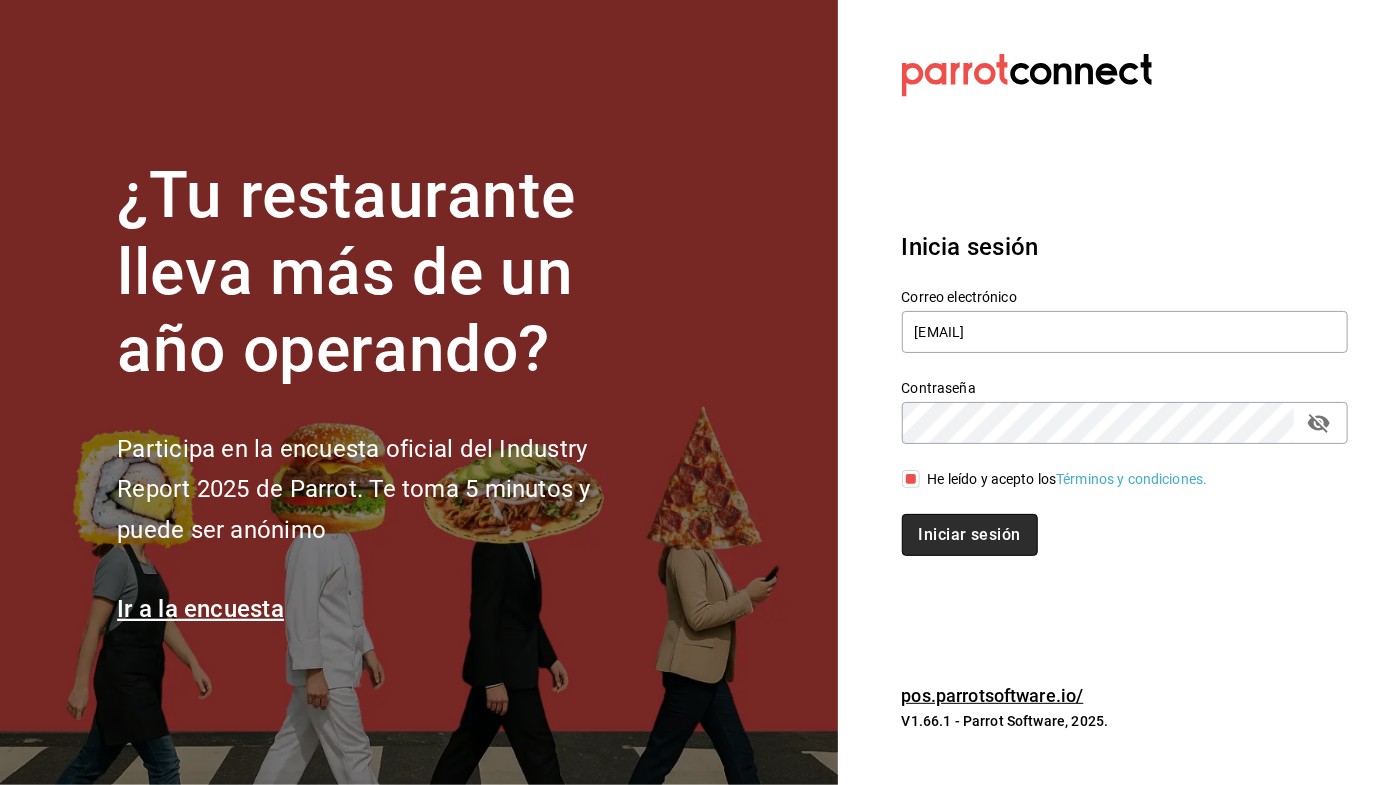 click on "Iniciar sesión" at bounding box center (970, 535) 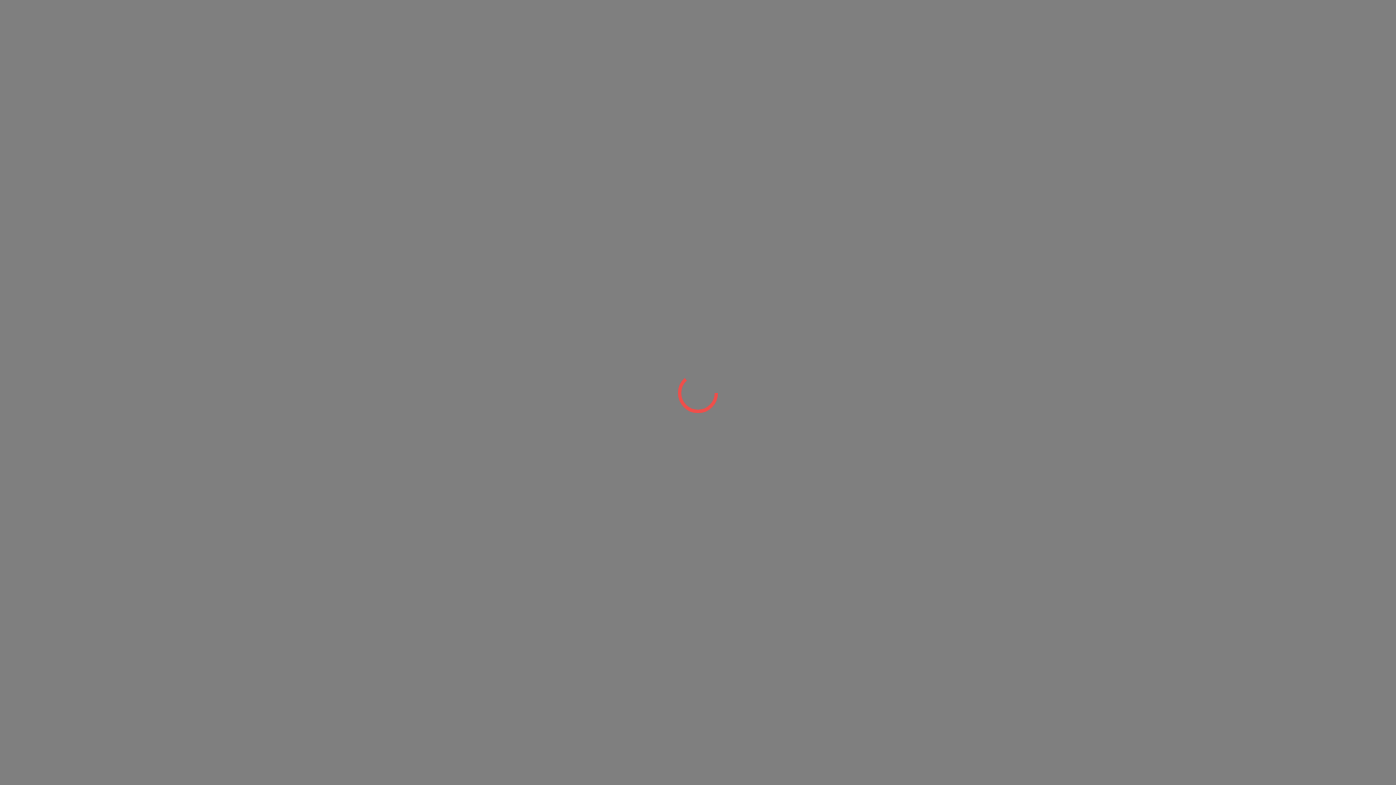 scroll, scrollTop: 0, scrollLeft: 0, axis: both 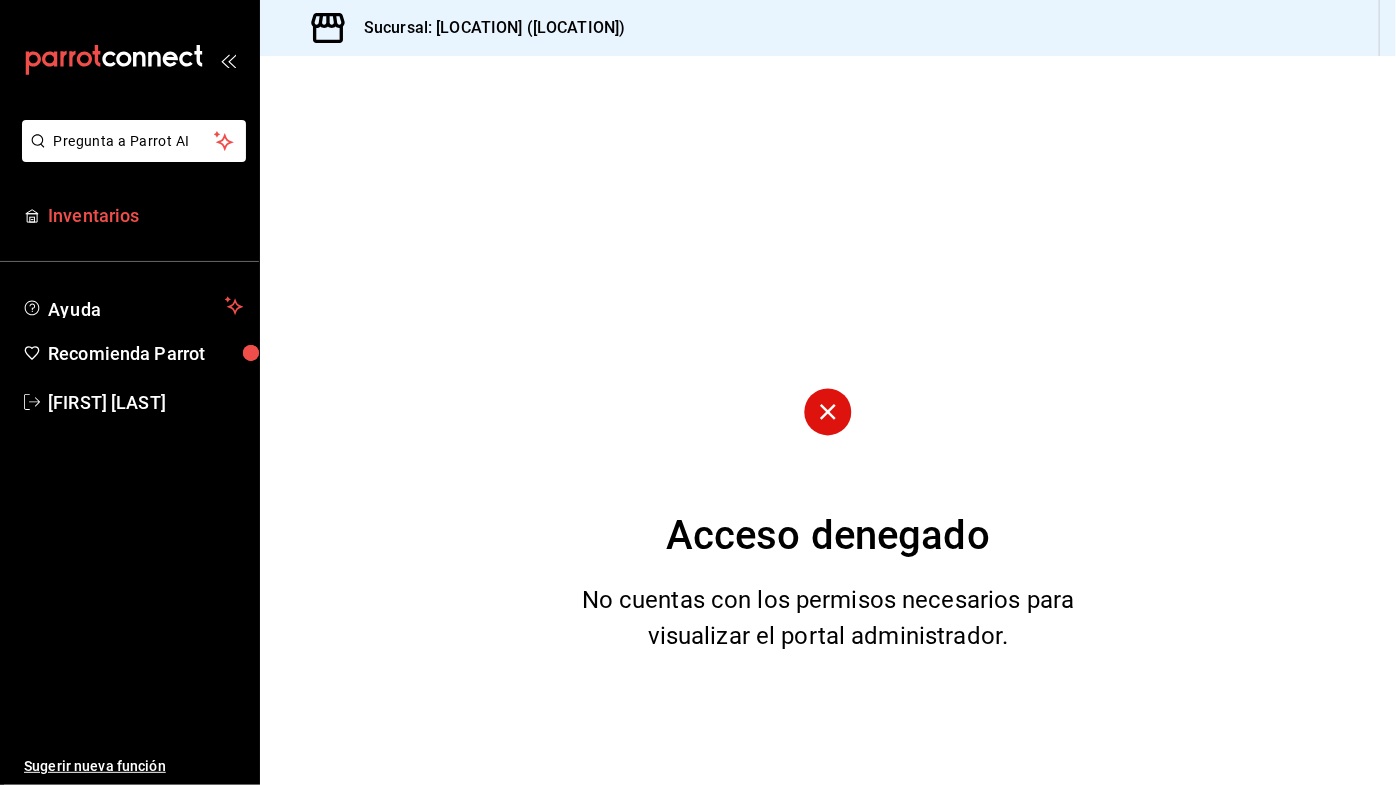 click on "Inventarios" at bounding box center (145, 215) 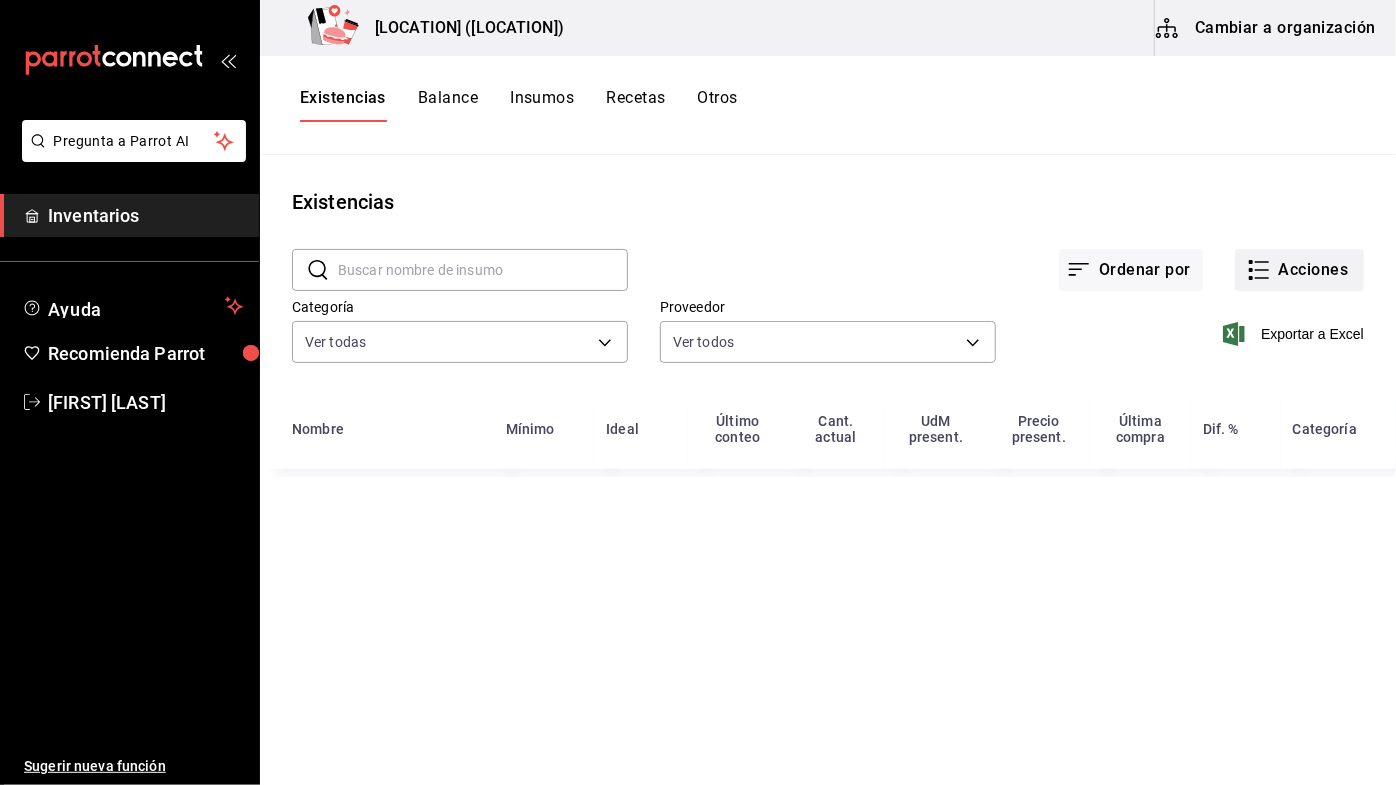 click 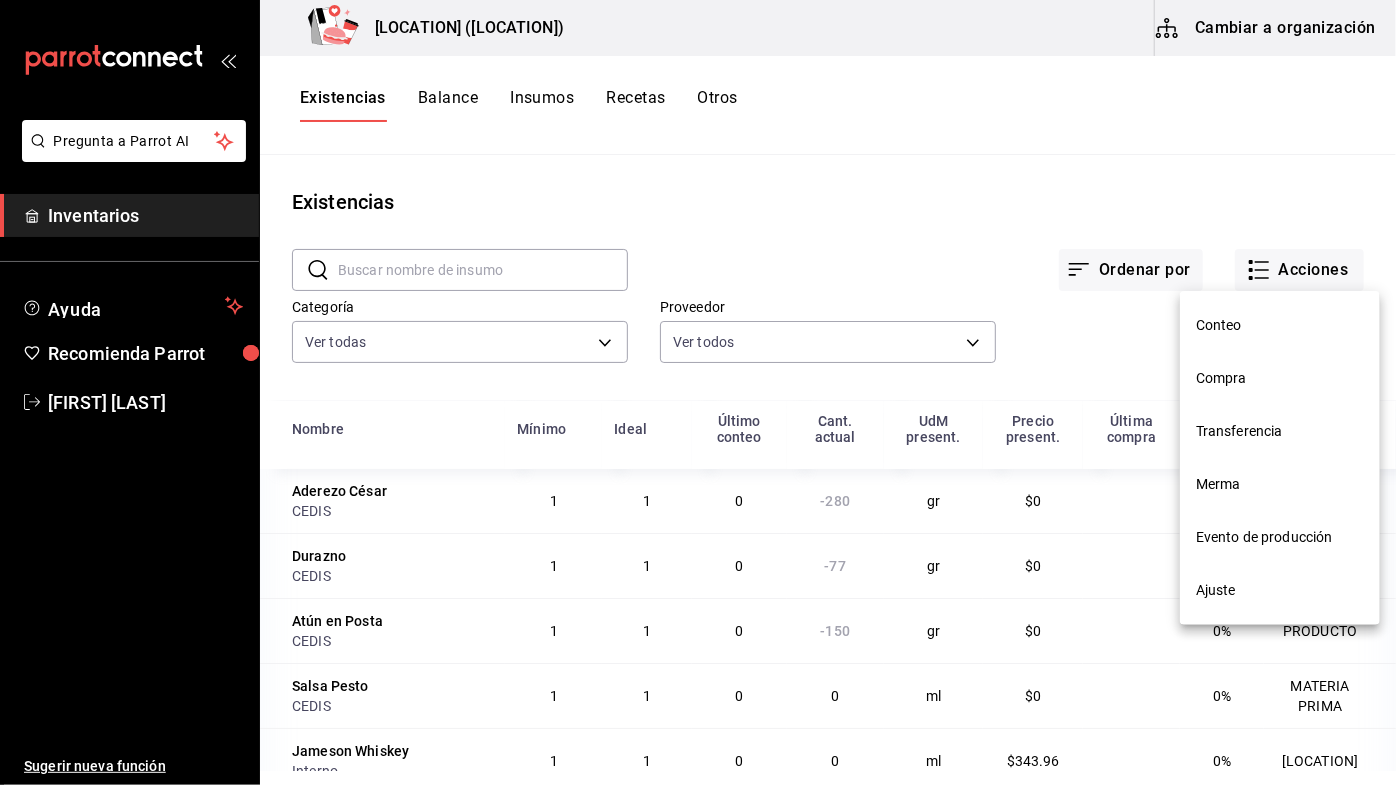 click on "Compra" at bounding box center (1280, 378) 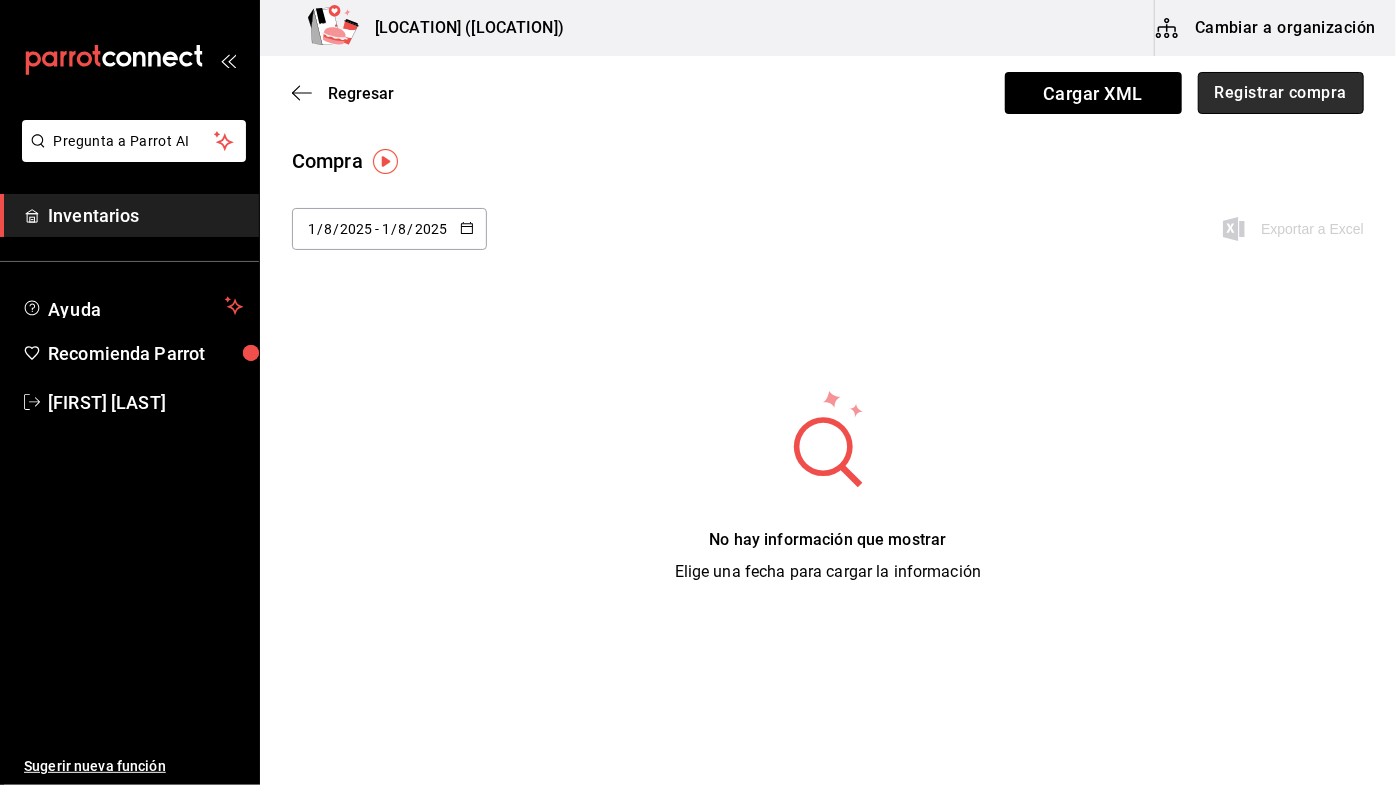 click on "Registrar compra" at bounding box center (1281, 93) 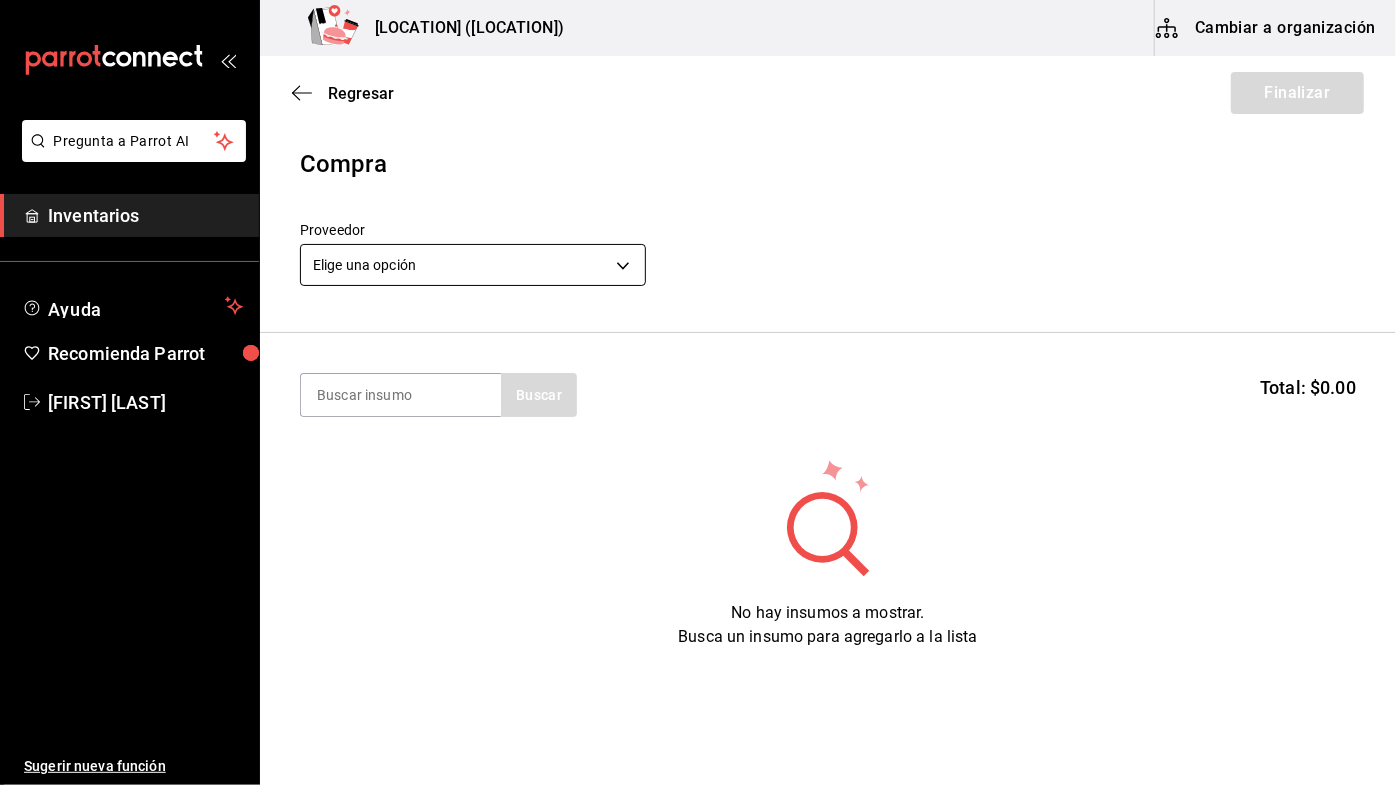 click on "Pregunta a Parrot AI Inventarios   Ayuda Recomienda Parrot   Lucy Rosales   Sugerir nueva función   [LOCATION] ([LOCATION]) Cambiar a organización Regresar Finalizar Compra Proveedor Elige una opción default Buscar Total: $0.00 No hay insumos a mostrar. Busca un insumo para agregarlo a la lista GANA 1 MES GRATIS EN TU SUSCRIPCIÓN AQUÍ ¿Recuerdas cómo empezó tu restaurante?
Hoy puedes ayudar a un colega a tener el mismo cambio que tú viviste.
Recomienda Parrot directamente desde tu Portal Administrador.
Es fácil y rápido.
🎁 Por cada restaurante que se una, ganas 1 mes gratis. Ver video tutorial Ir a video Pregunta a Parrot AI Inventarios   Ayuda Recomienda Parrot   Lucy Rosales   Sugerir nueva función   Editar Eliminar Visitar centro de ayuda (81) 2046 6363 soporte@parrotsoftware.io Visitar centro de ayuda (81) 2046 6363 soporte@parrotsoftware.io" at bounding box center [698, 336] 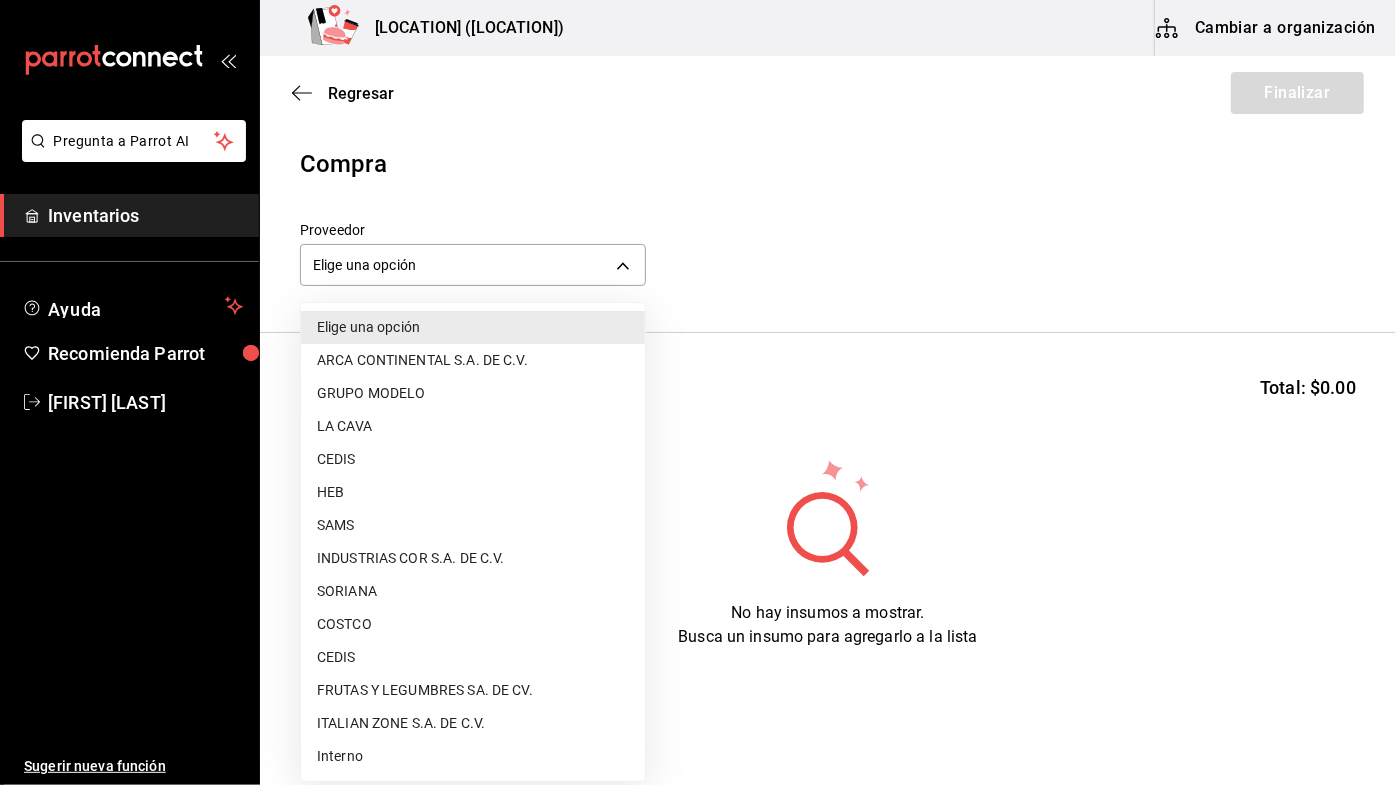click on "CEDIS" at bounding box center (473, 657) 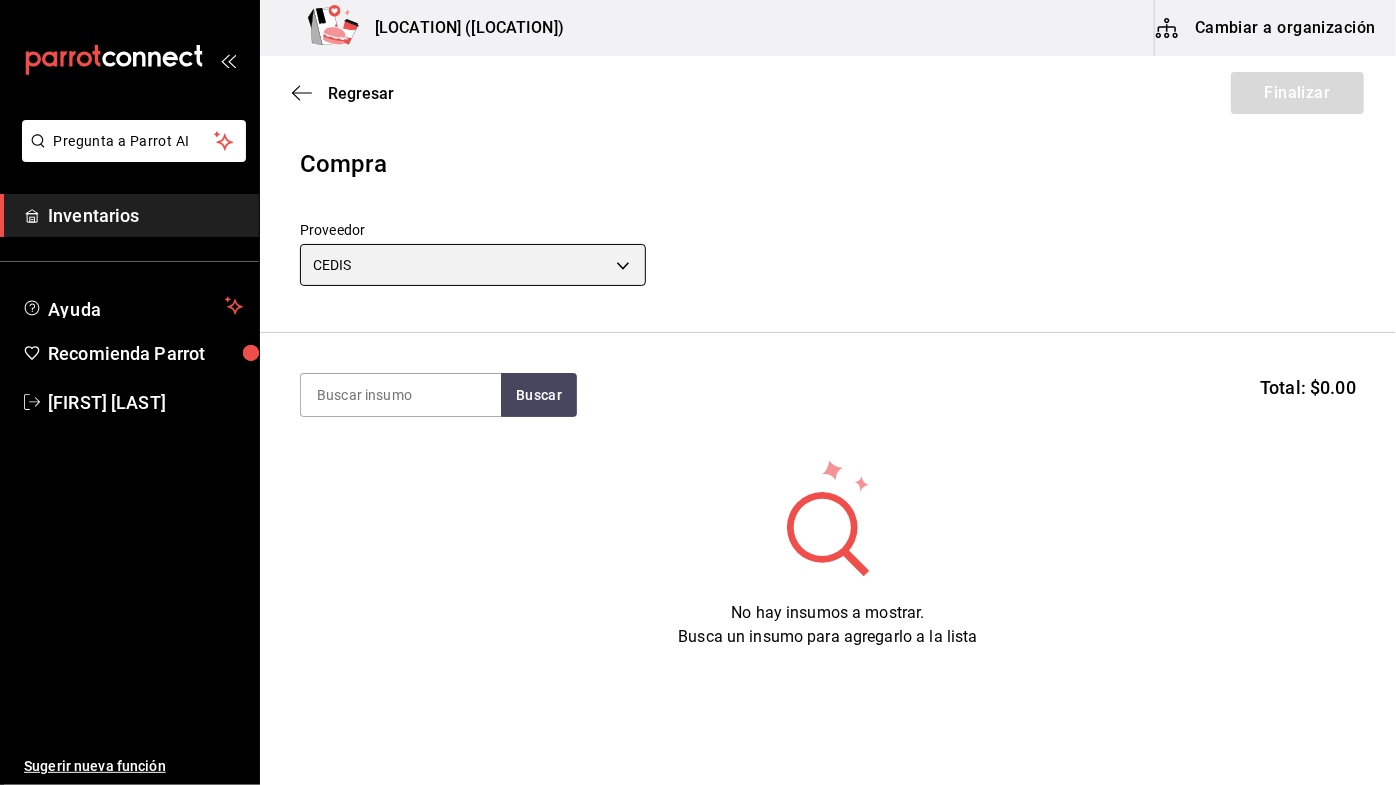 type on "8bbbf040-4be4-464d-a164-6baf154bd563" 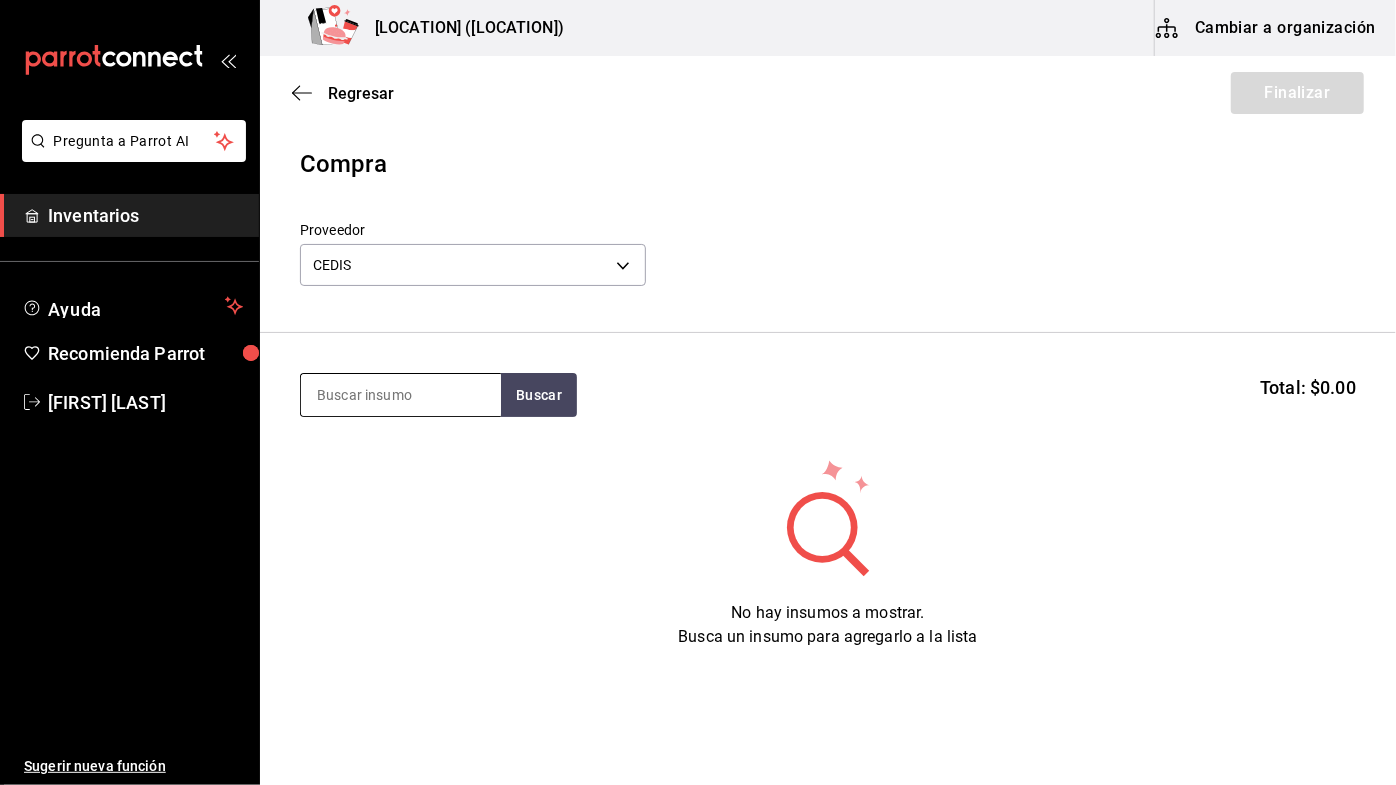 click at bounding box center [401, 395] 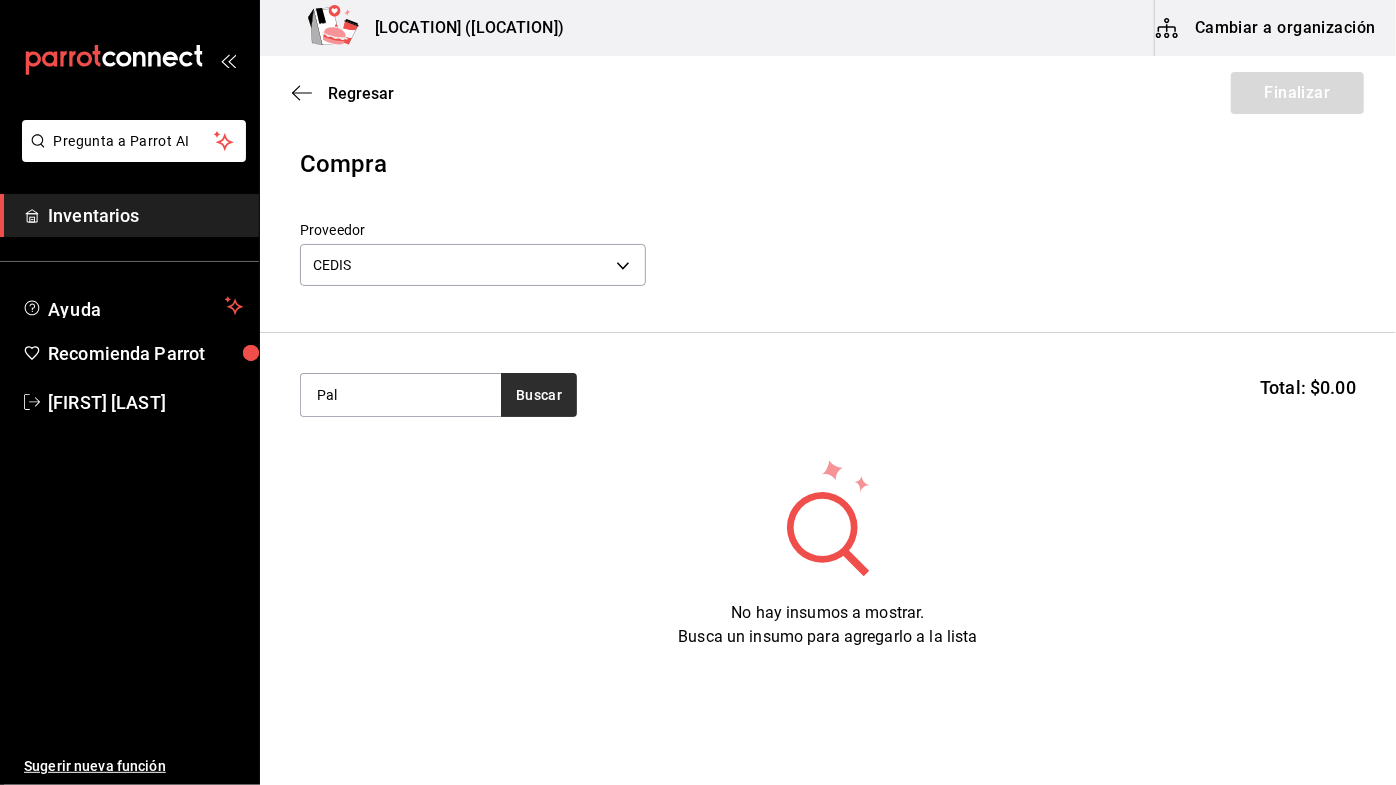 type on "Pal" 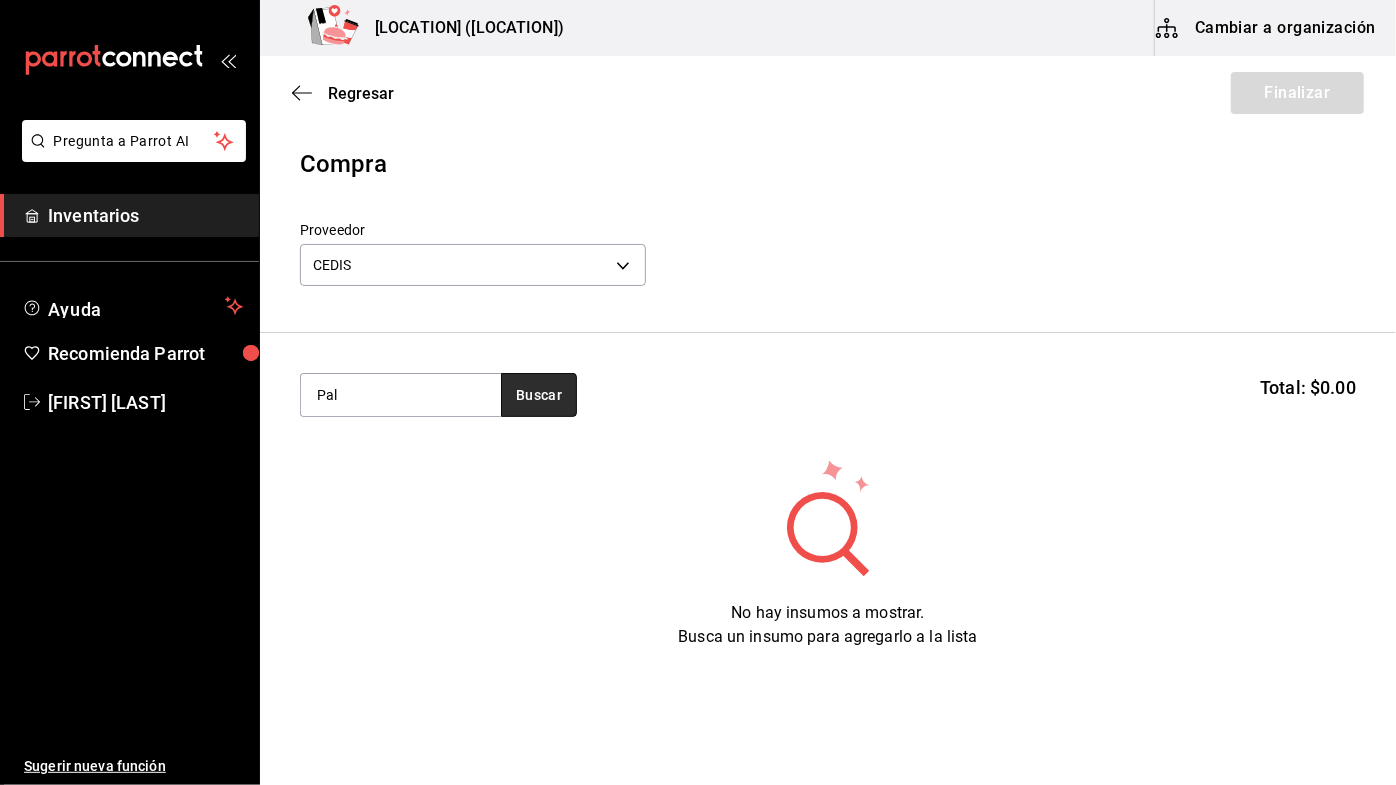click on "Buscar" at bounding box center [539, 395] 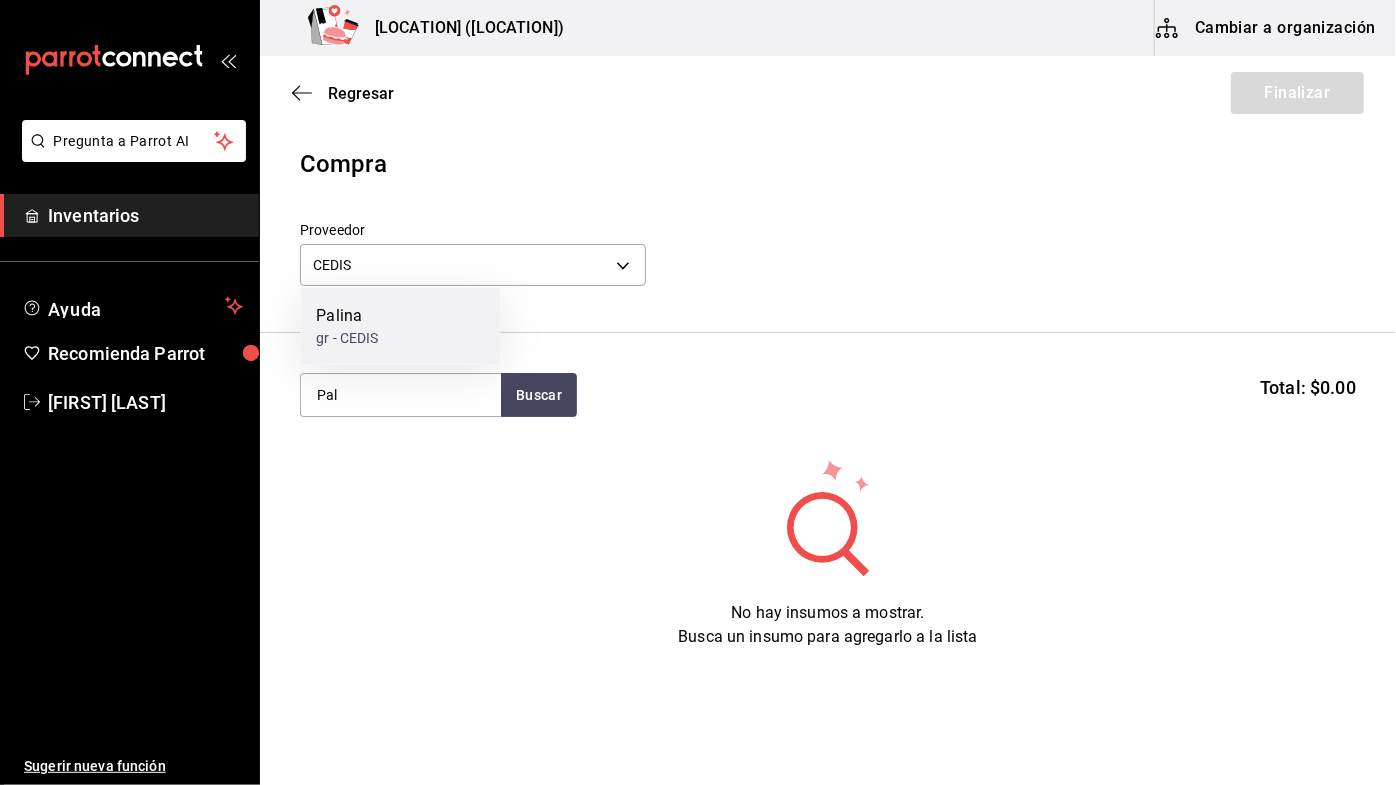 click on "Palina gr - CEDIS" at bounding box center (400, 326) 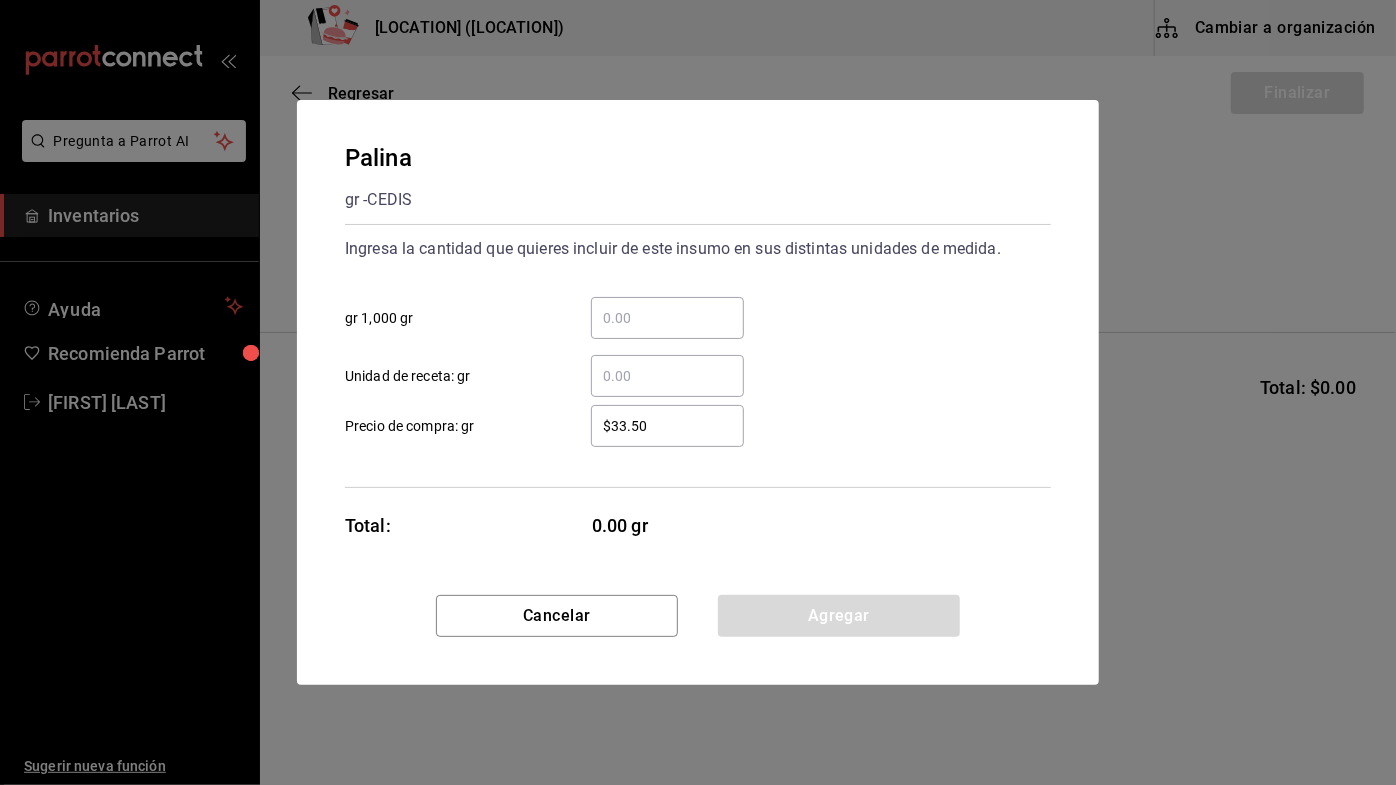 click on "​ gr 1,000 gr" at bounding box center (667, 318) 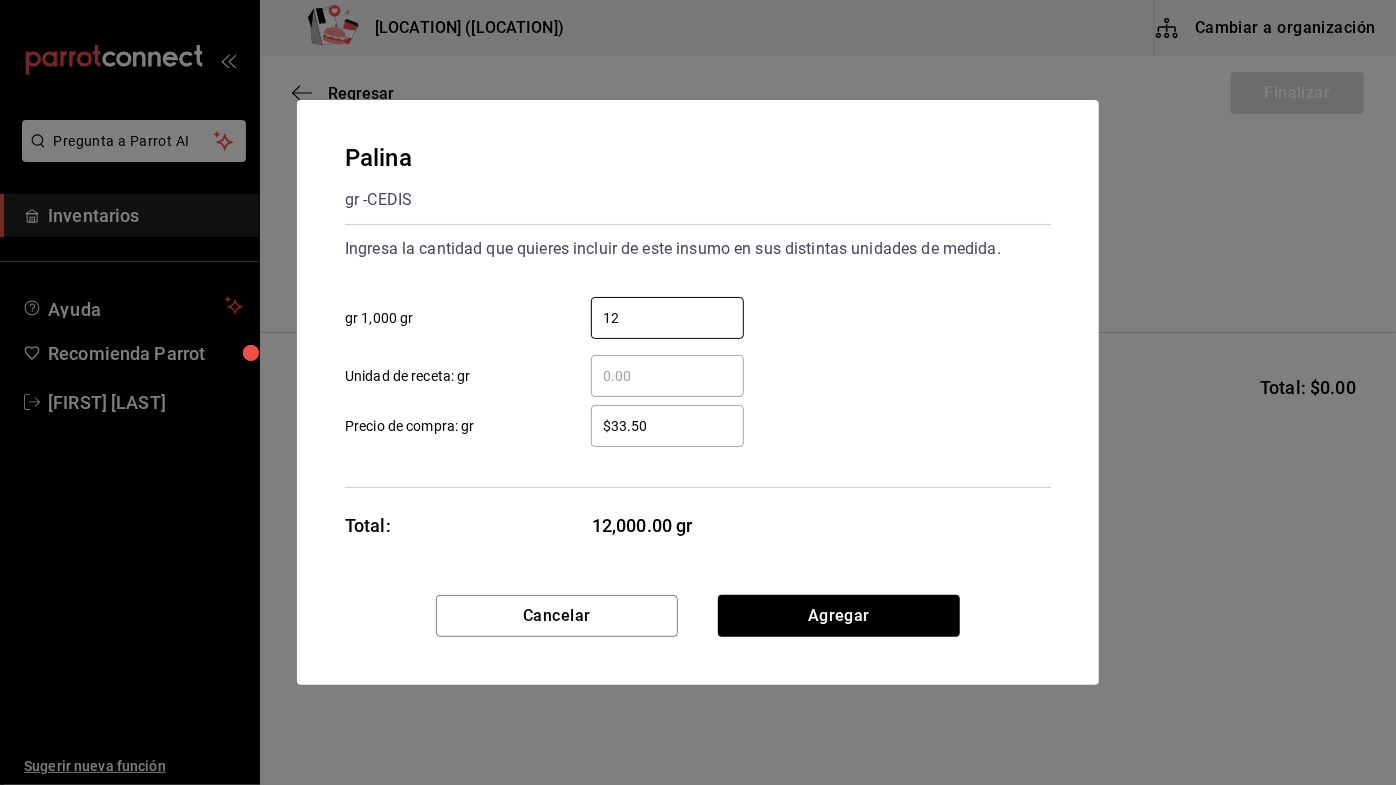 type on "12" 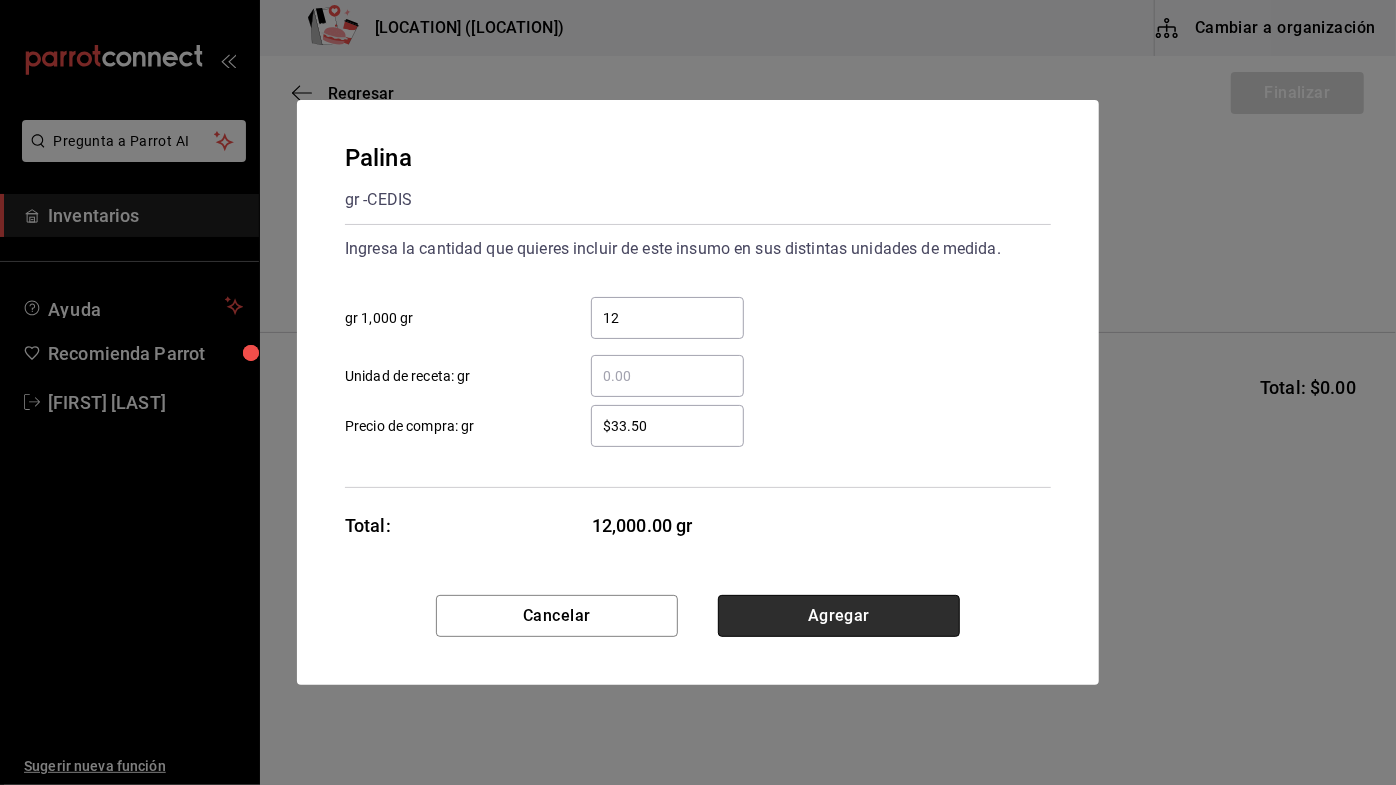 click on "Agregar" at bounding box center (839, 616) 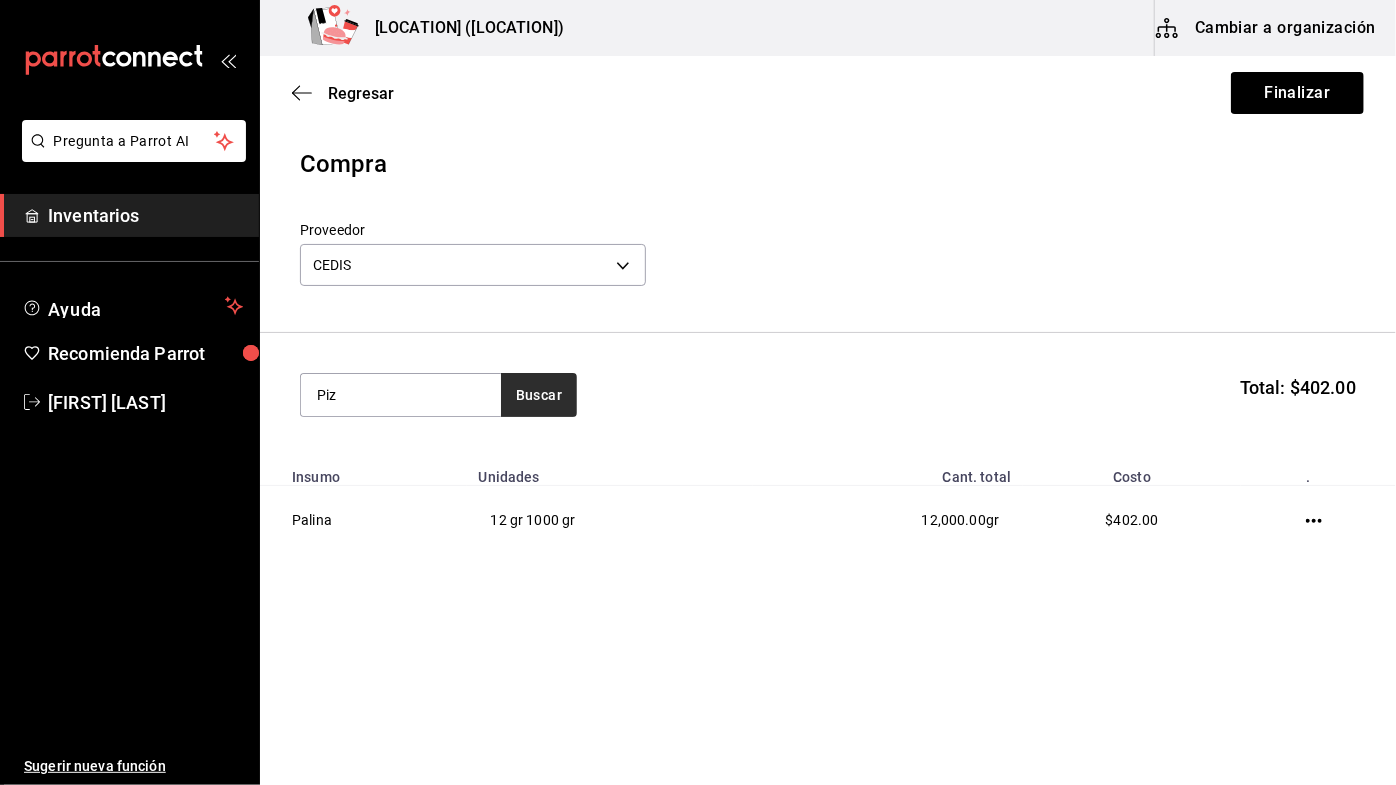 type on "Piz" 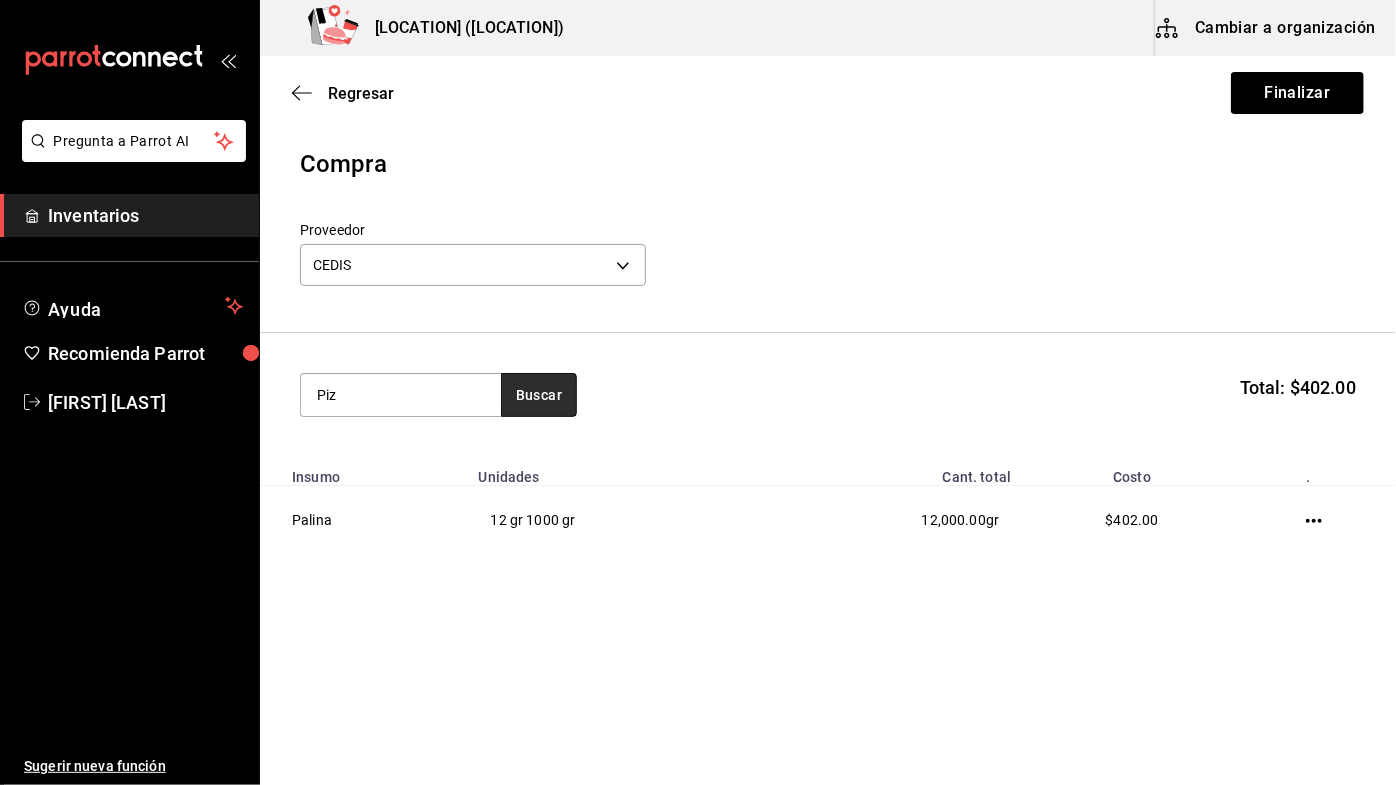click on "Buscar" at bounding box center [539, 395] 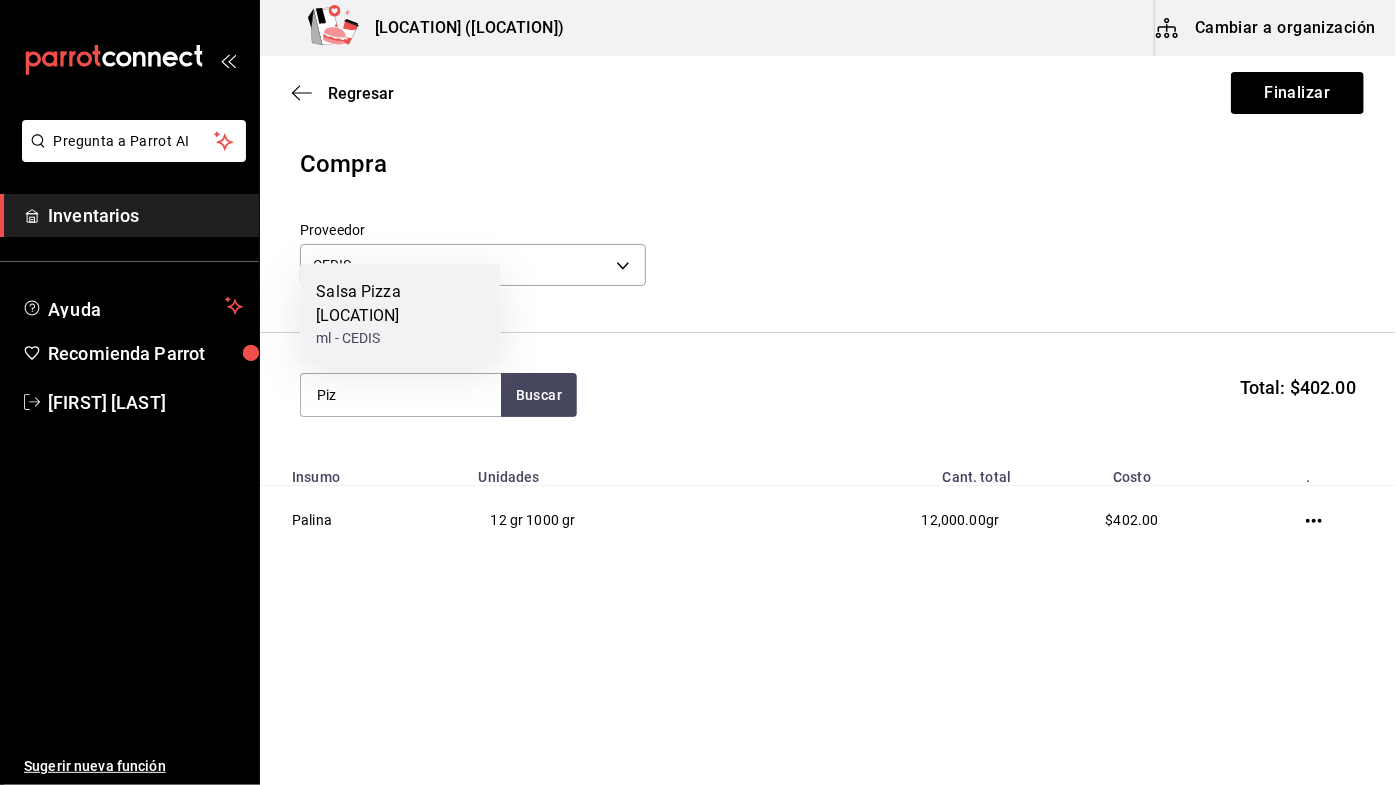 click on "Salsa Pizza [LOCATION]" at bounding box center (400, 304) 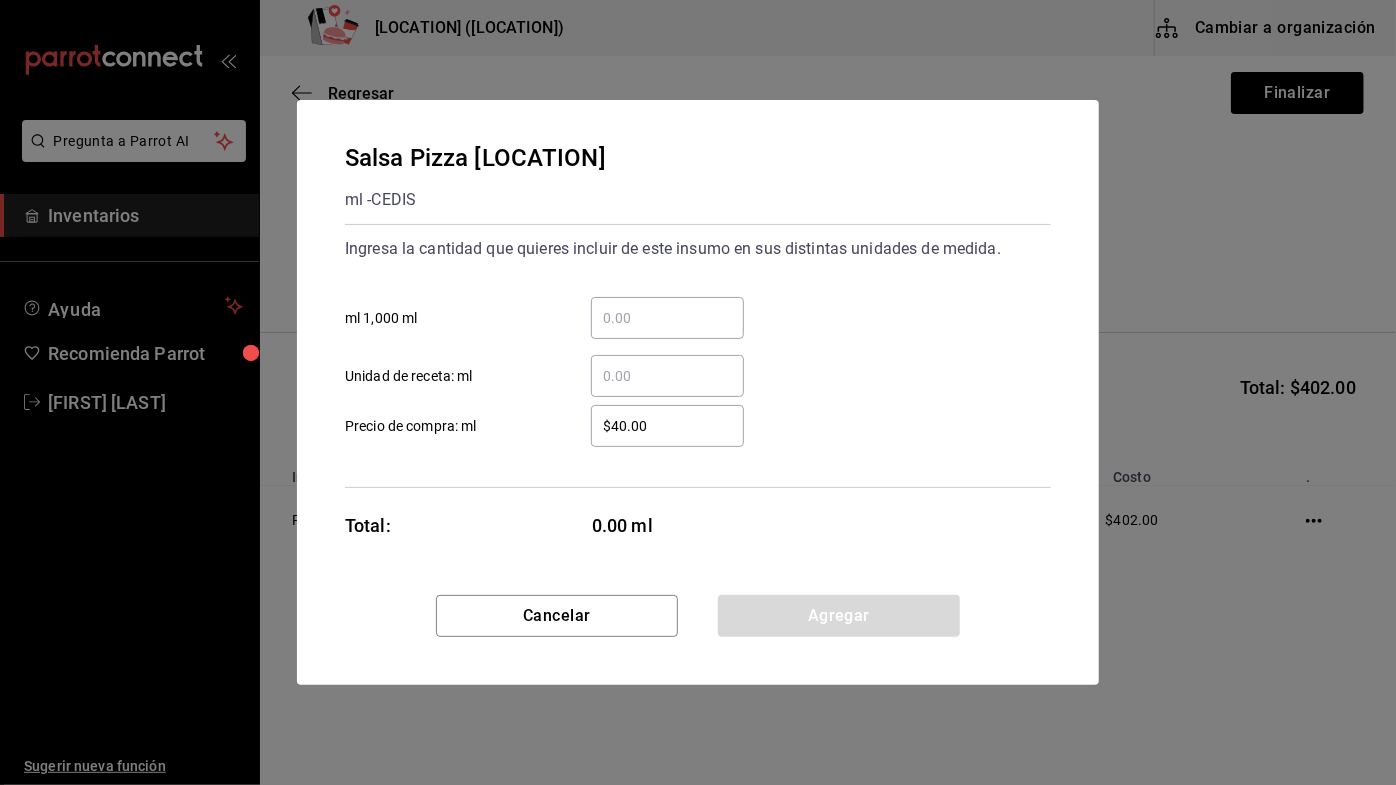 click on "​ ml 1,000 ml" at bounding box center (667, 318) 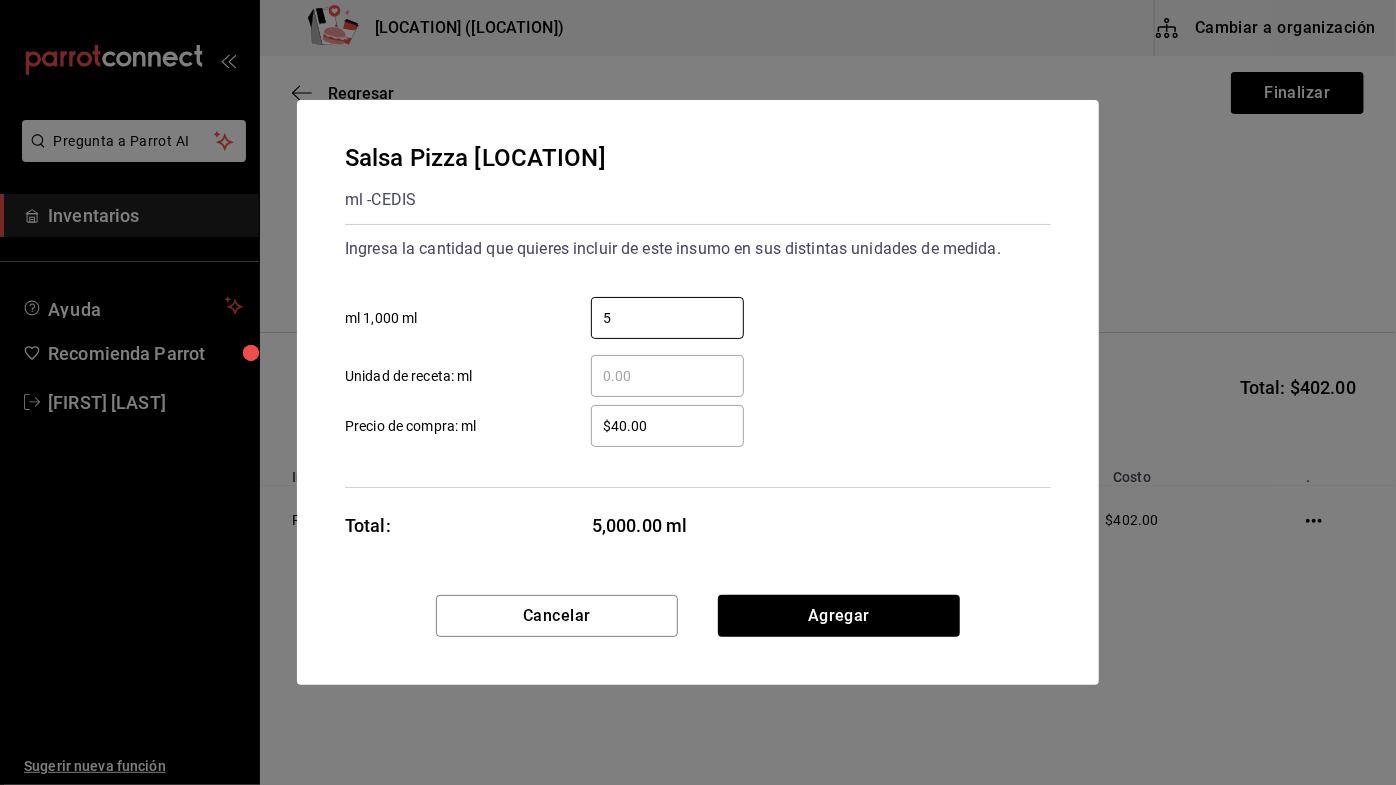 type on "5" 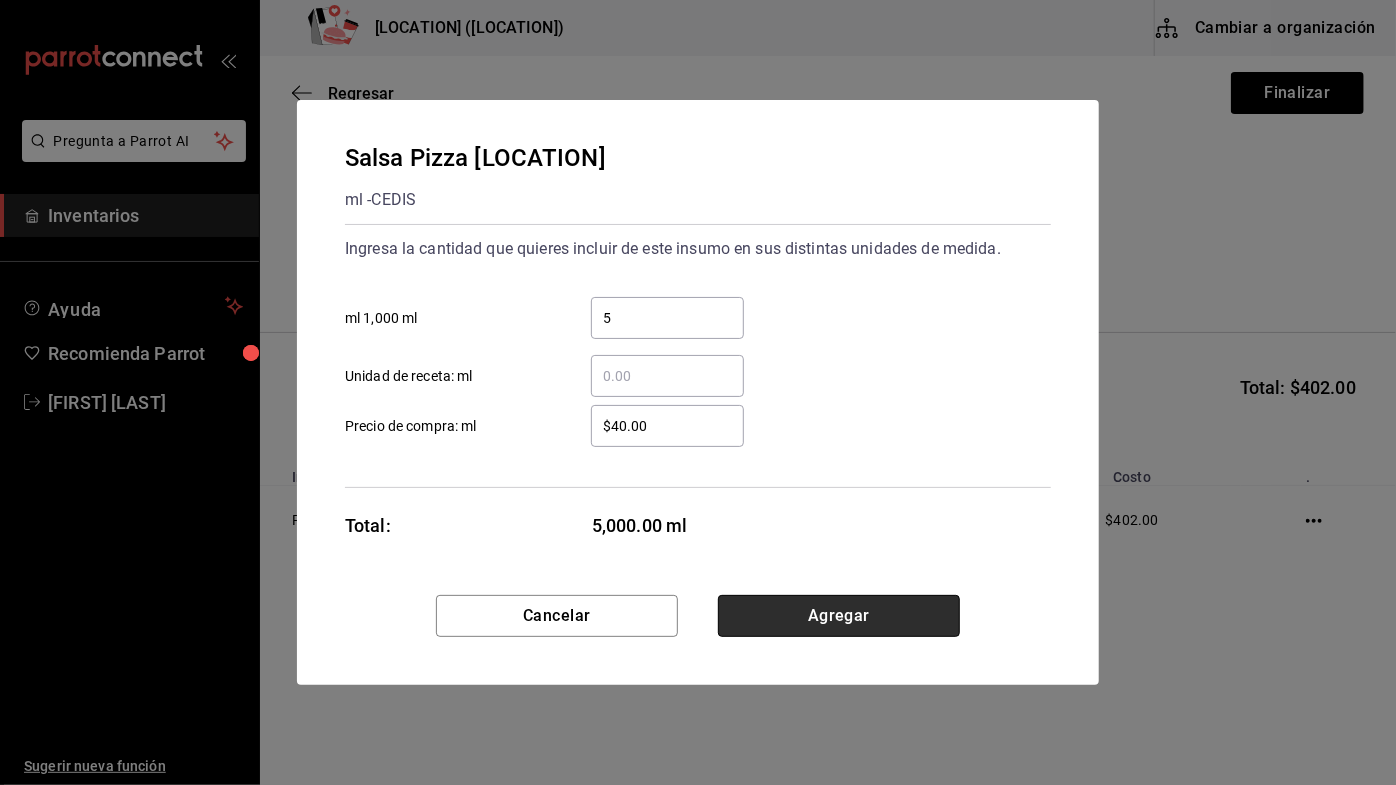 click on "Agregar" at bounding box center [839, 616] 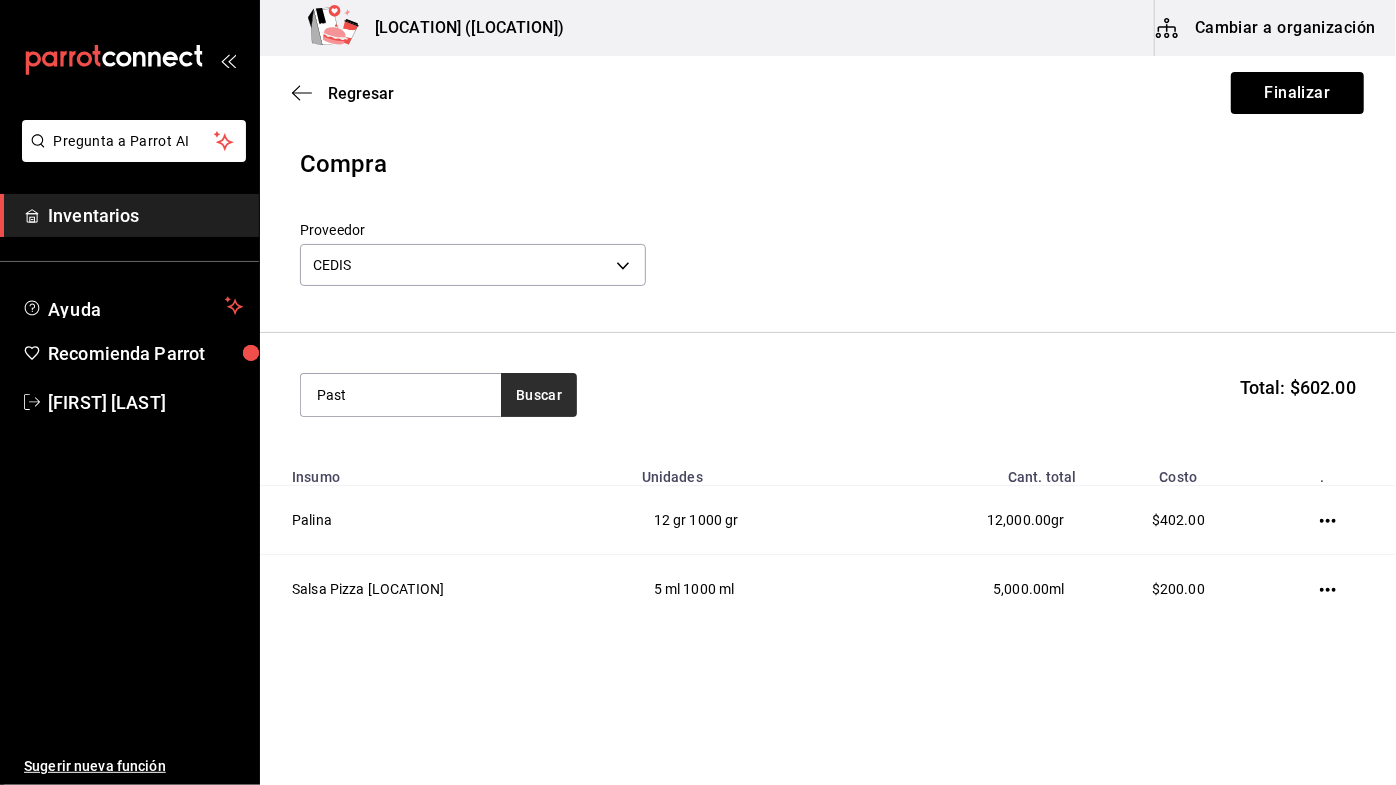 type on "Past" 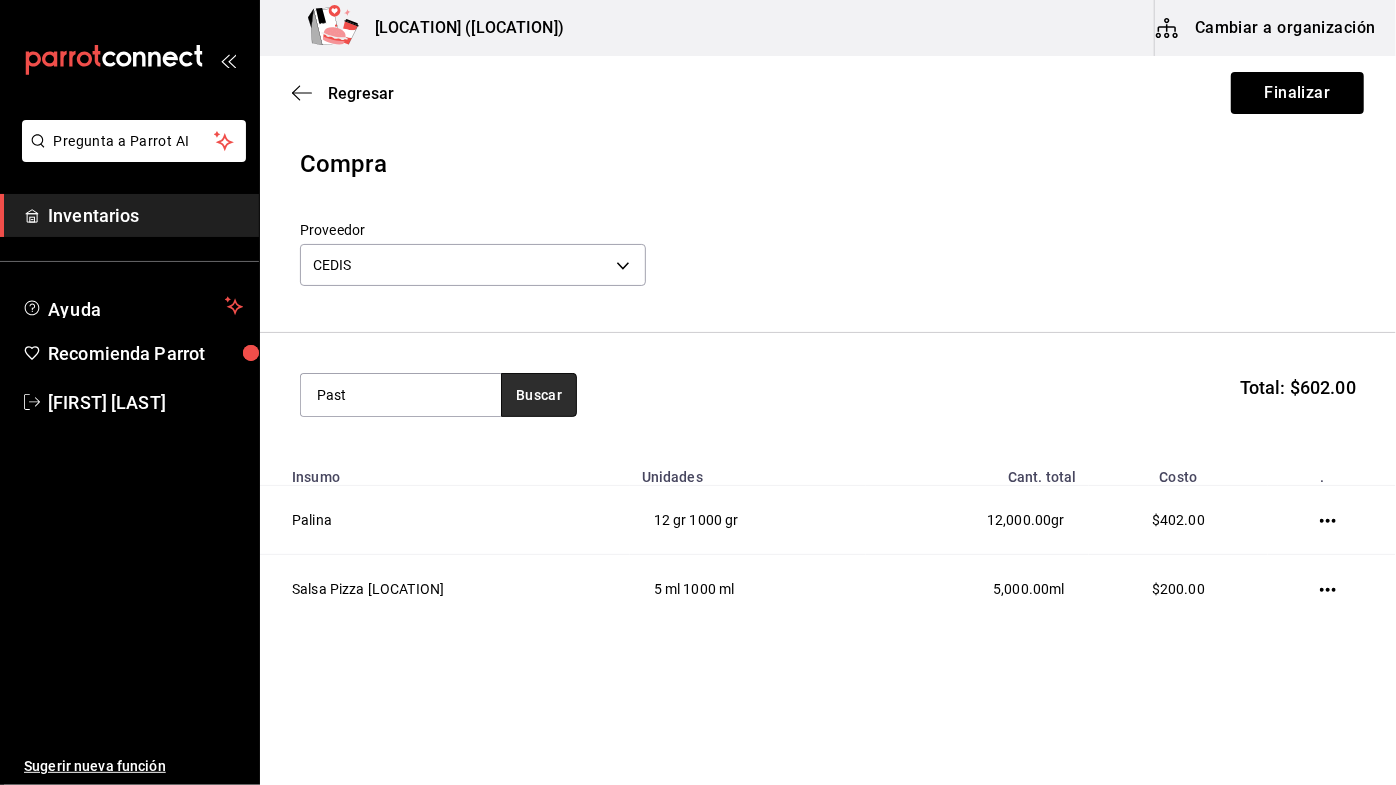 click on "Buscar" at bounding box center (539, 395) 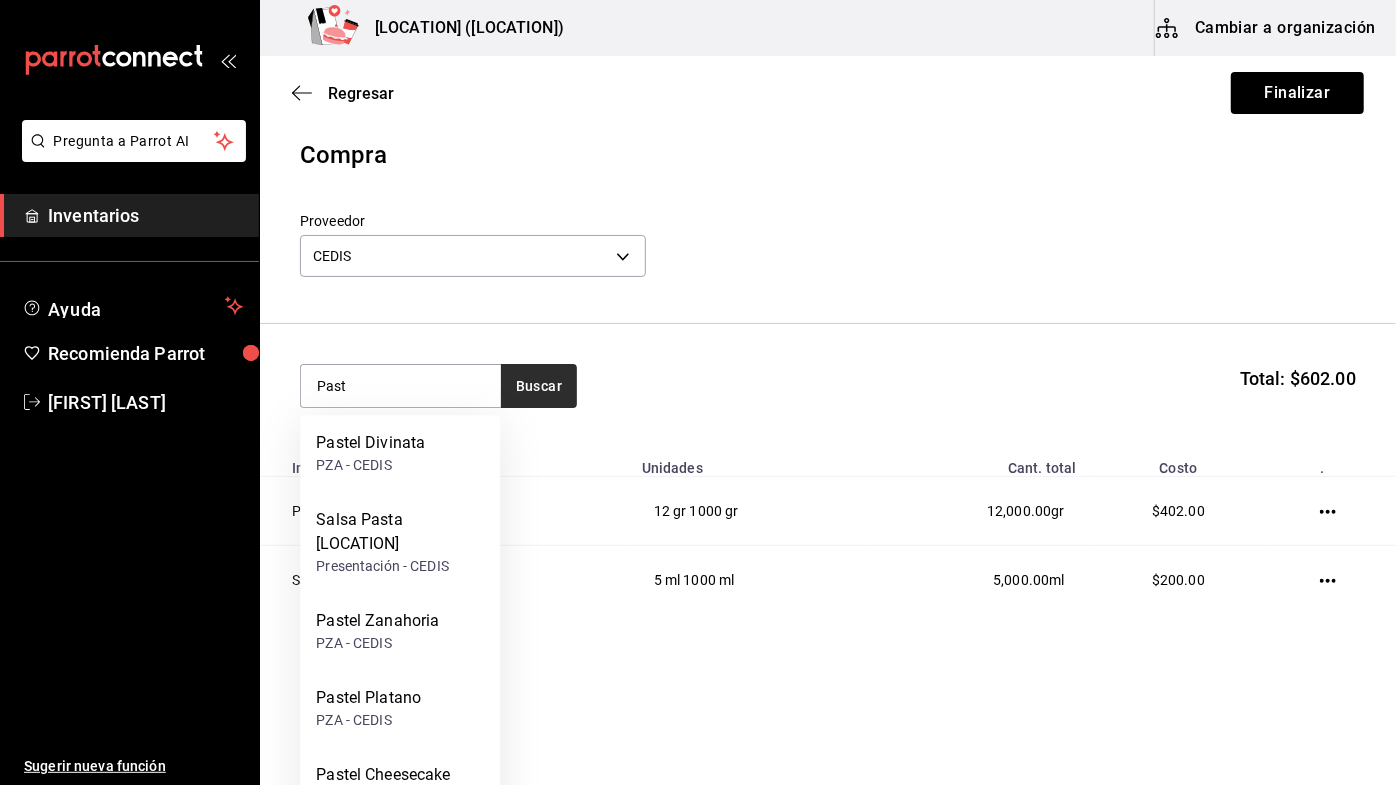 scroll, scrollTop: 14, scrollLeft: 0, axis: vertical 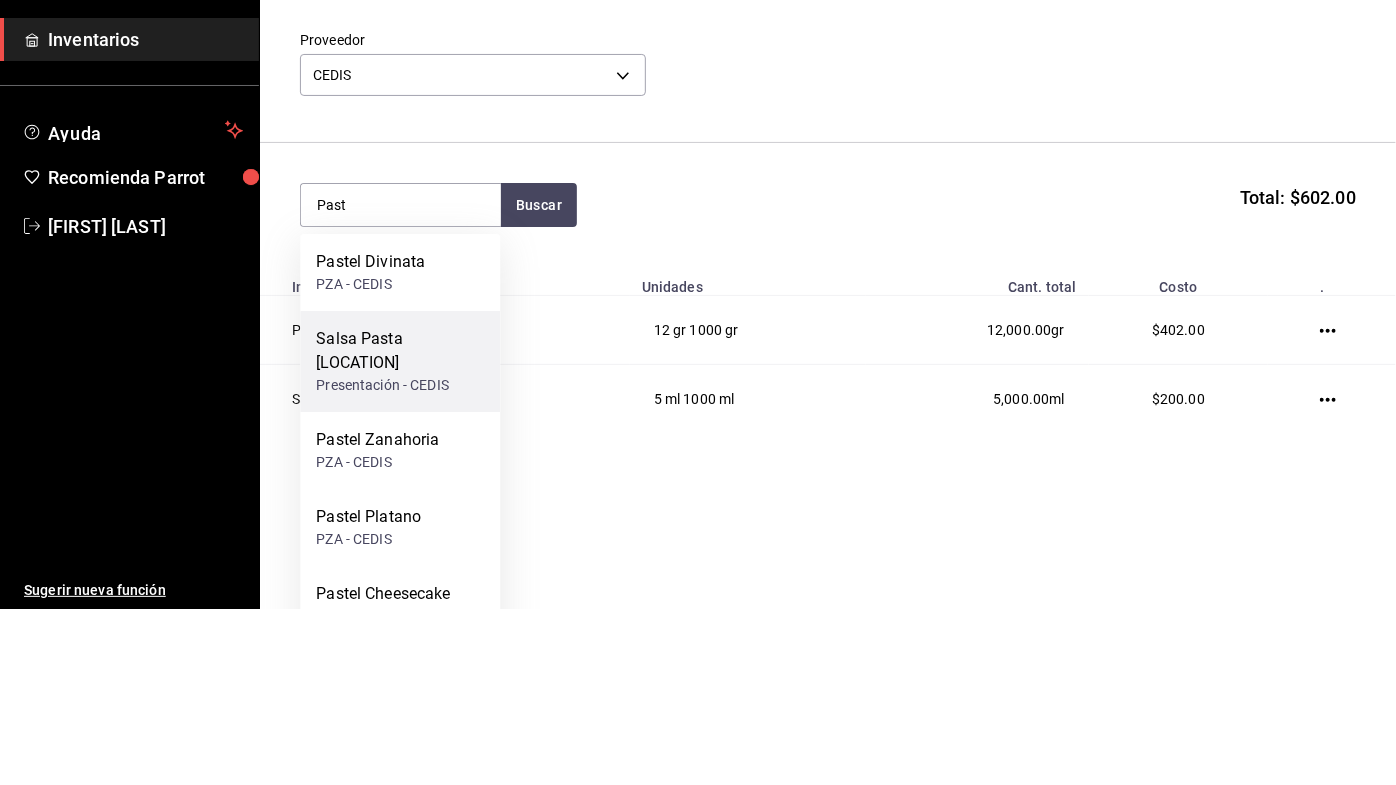 click on "Salsa Pasta [LOCATION]" at bounding box center [400, 527] 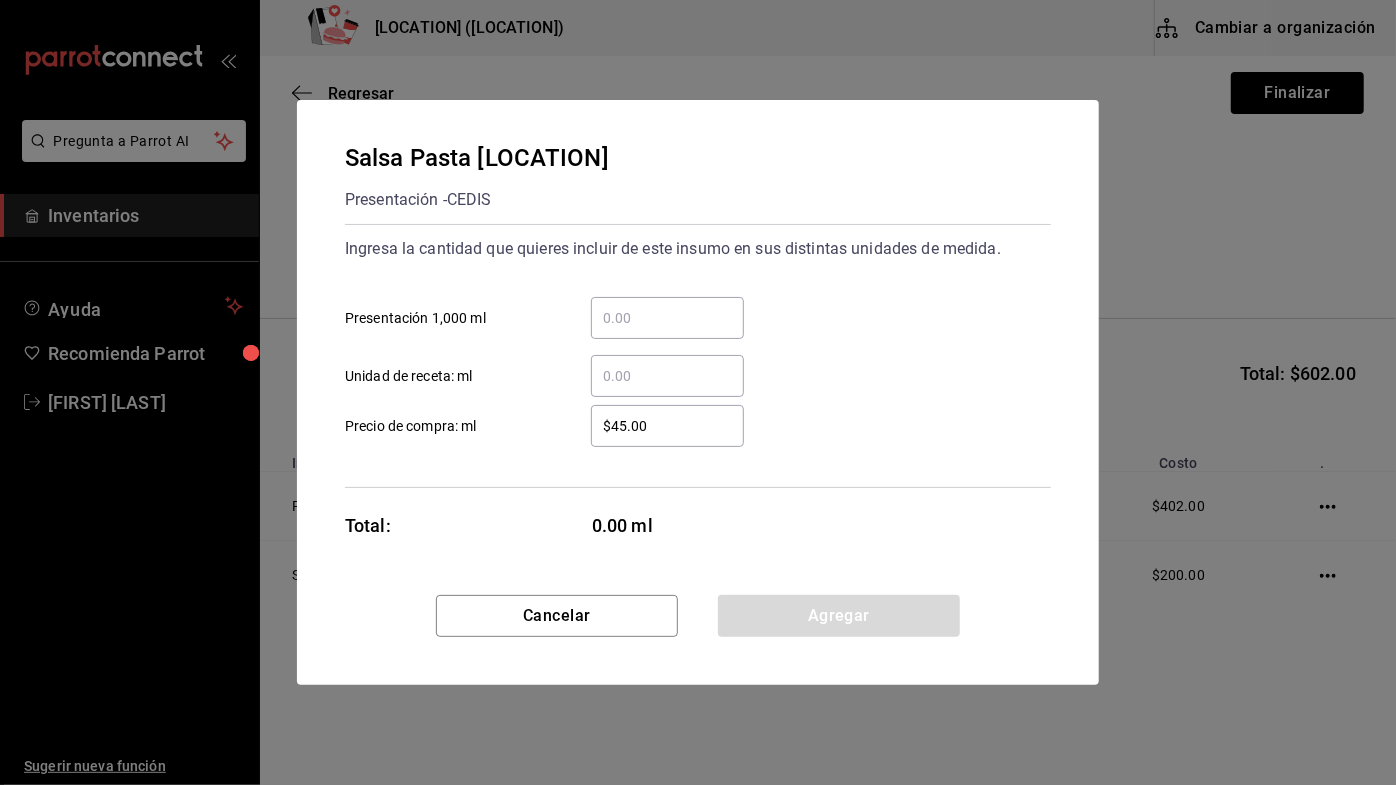 click on "​ Presentación 1,000 ml" at bounding box center (667, 318) 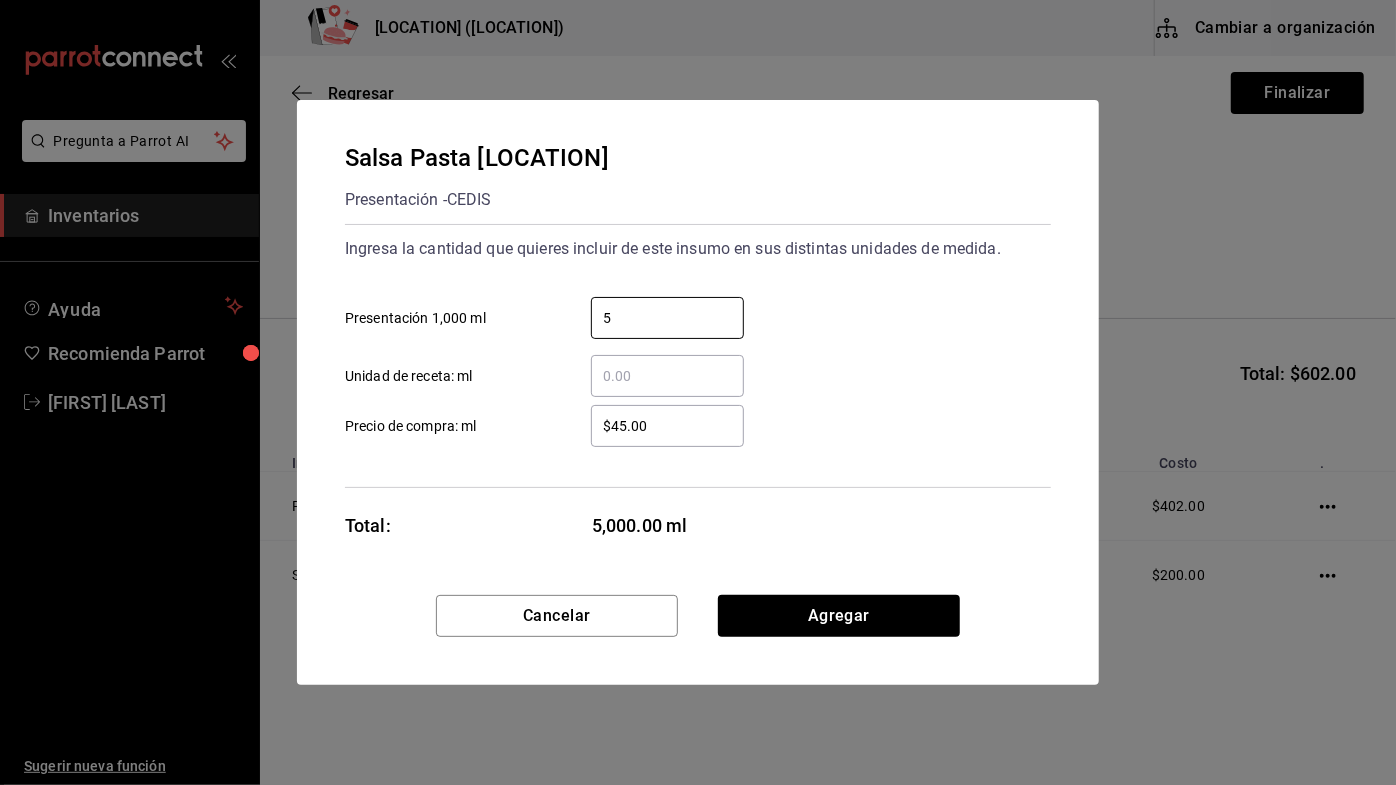 type on "5" 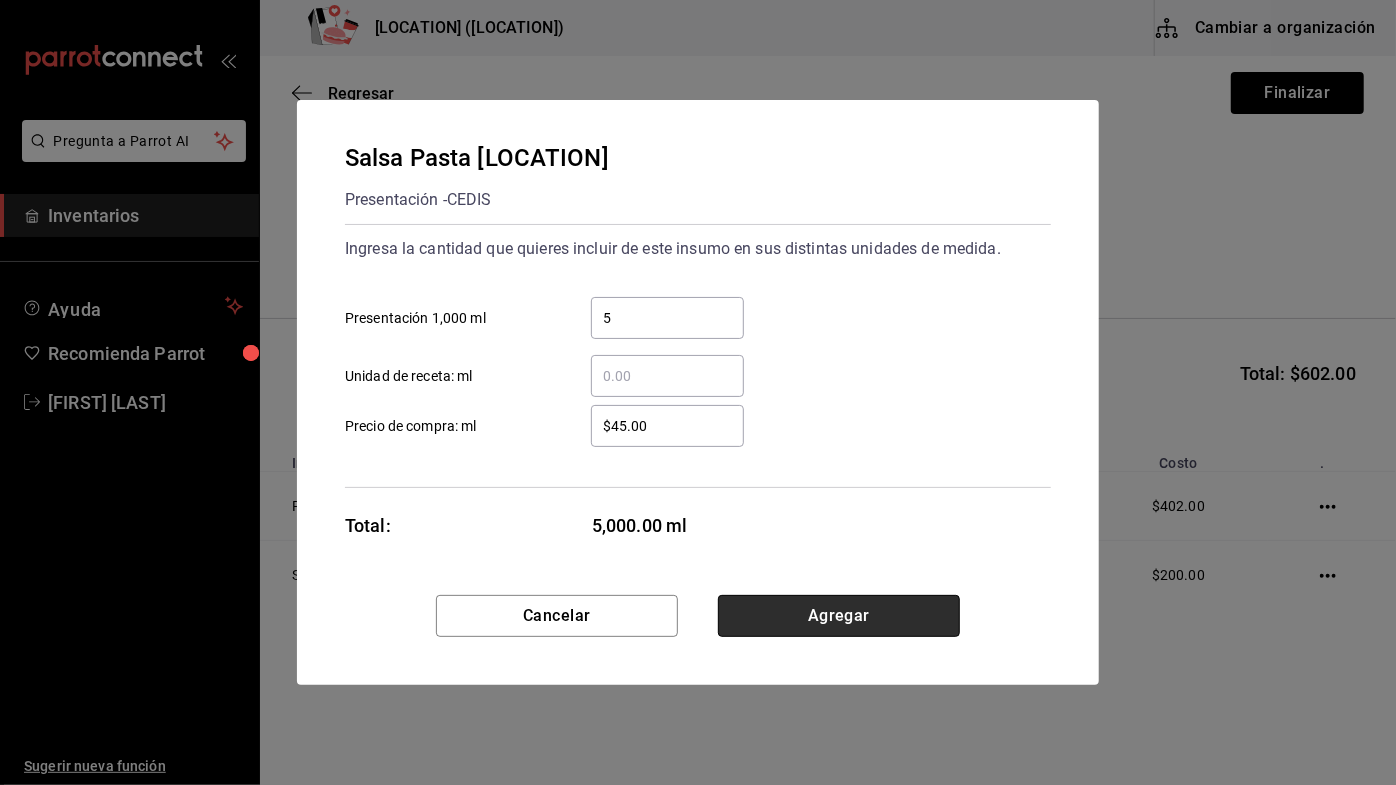 click on "Agregar" at bounding box center (839, 616) 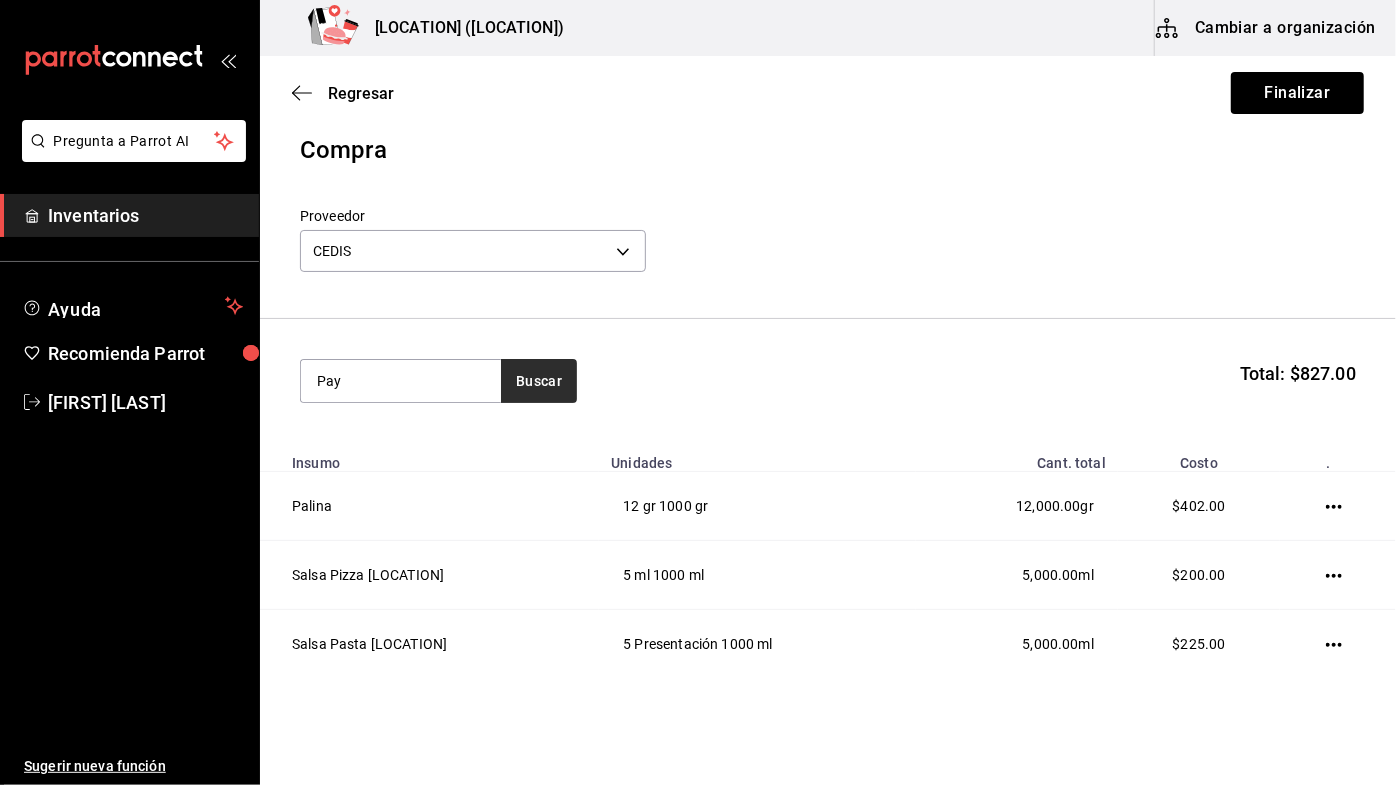 type on "Pay" 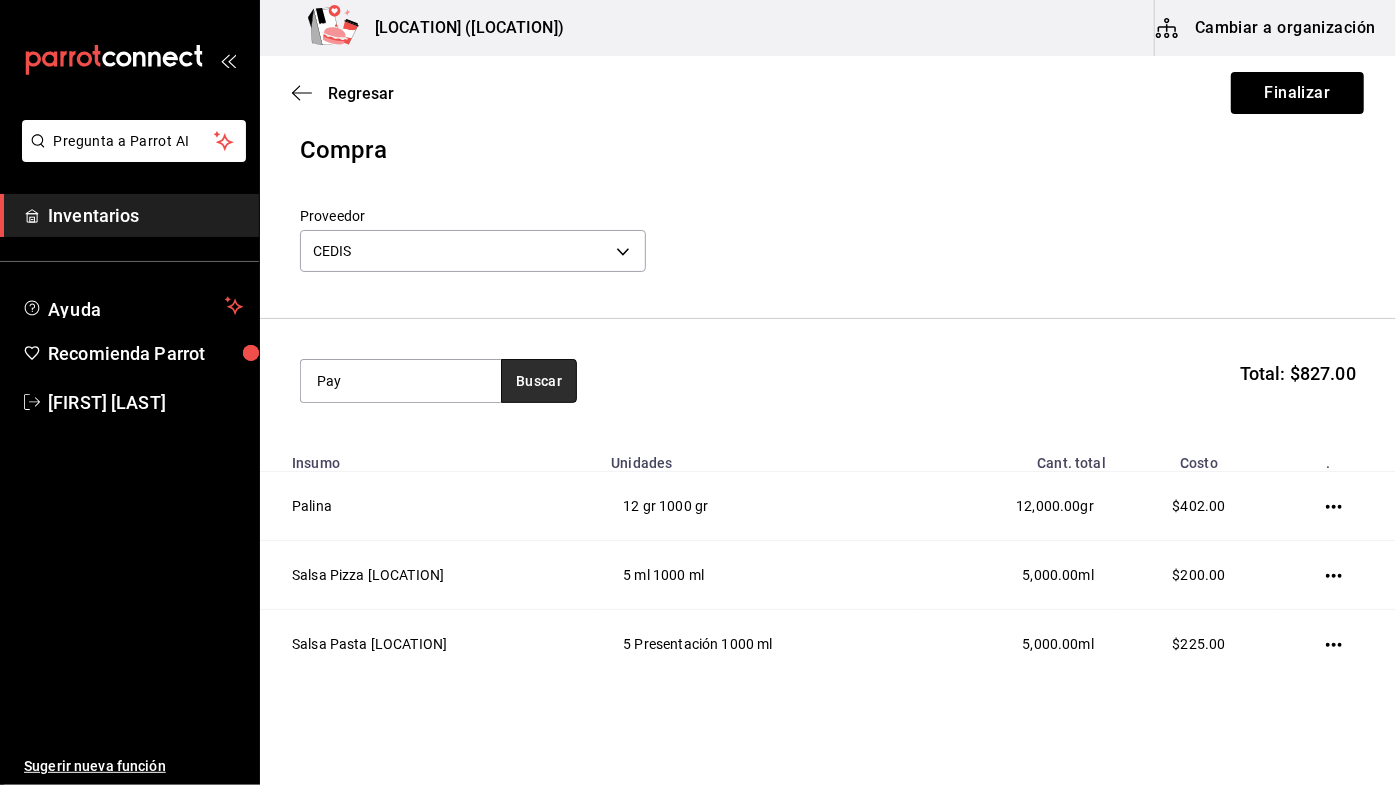 click on "Buscar" at bounding box center [539, 381] 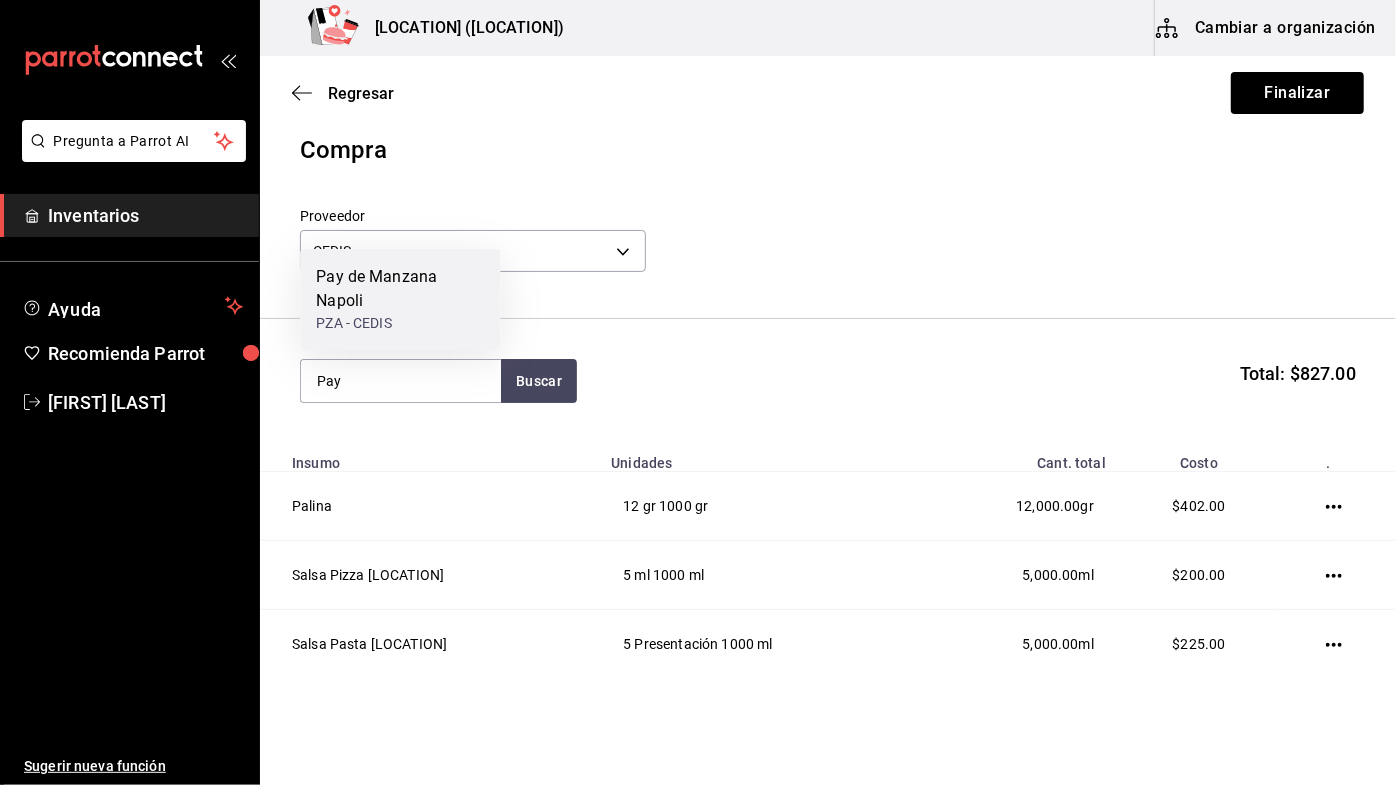 click on "Pay de Manzana Napoli" at bounding box center (400, 289) 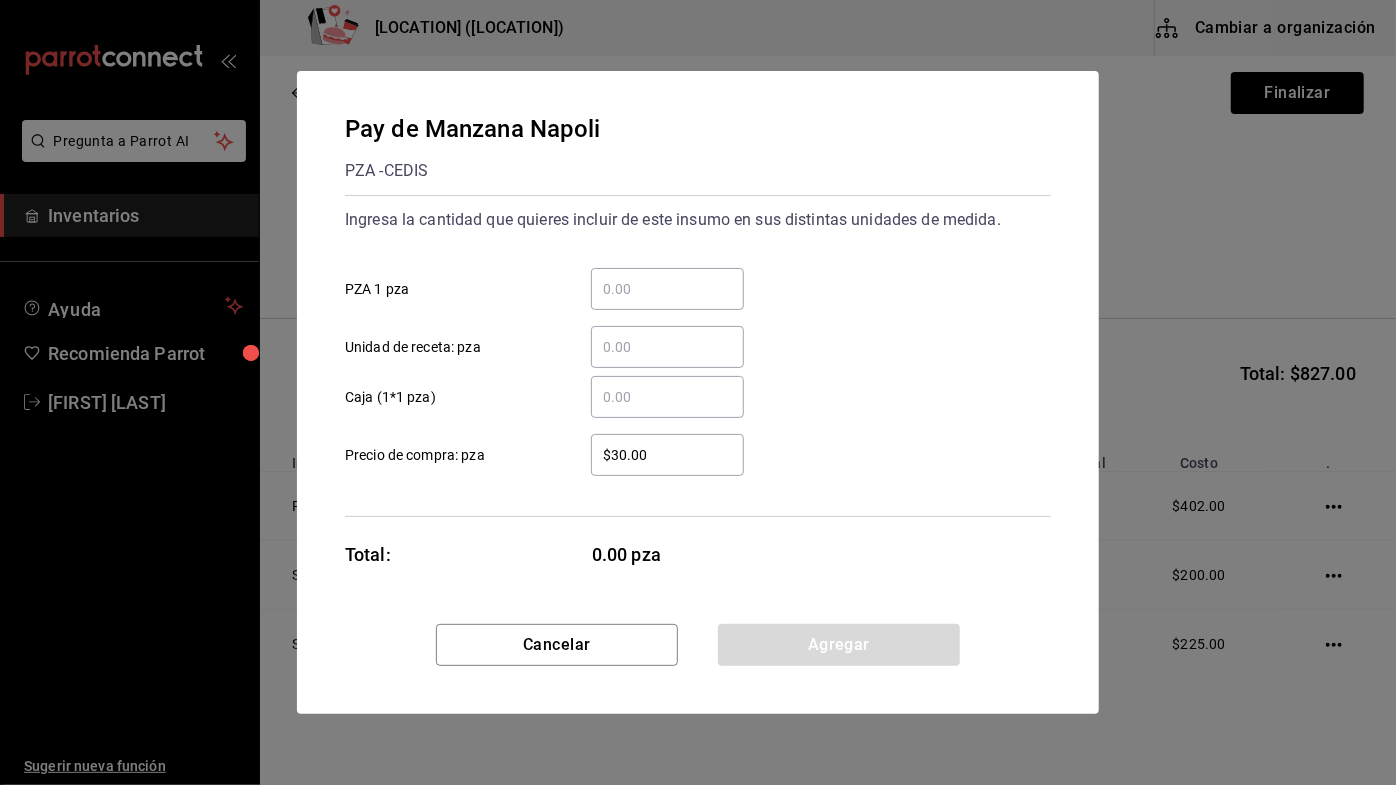 click on "​ PZA 1 pza" at bounding box center [667, 289] 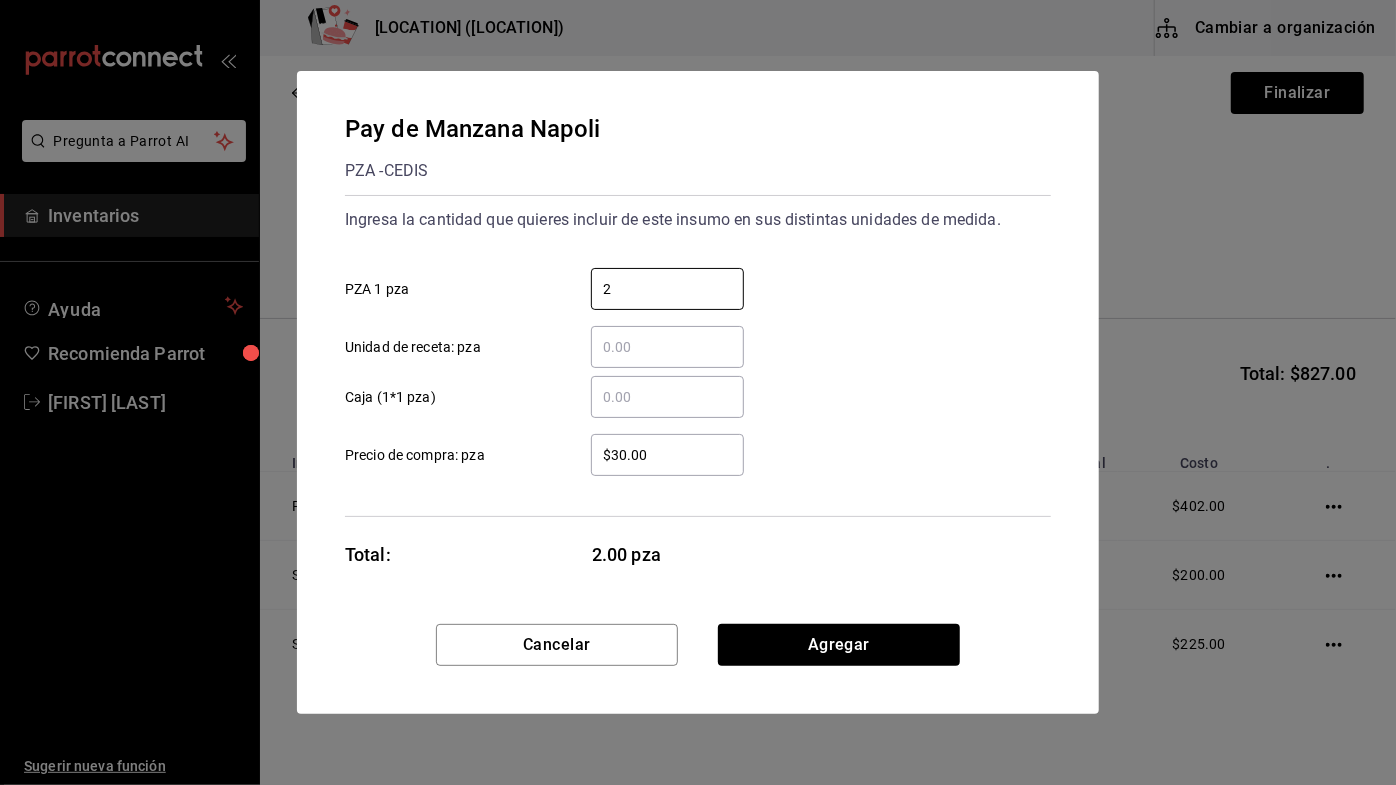 type on "2" 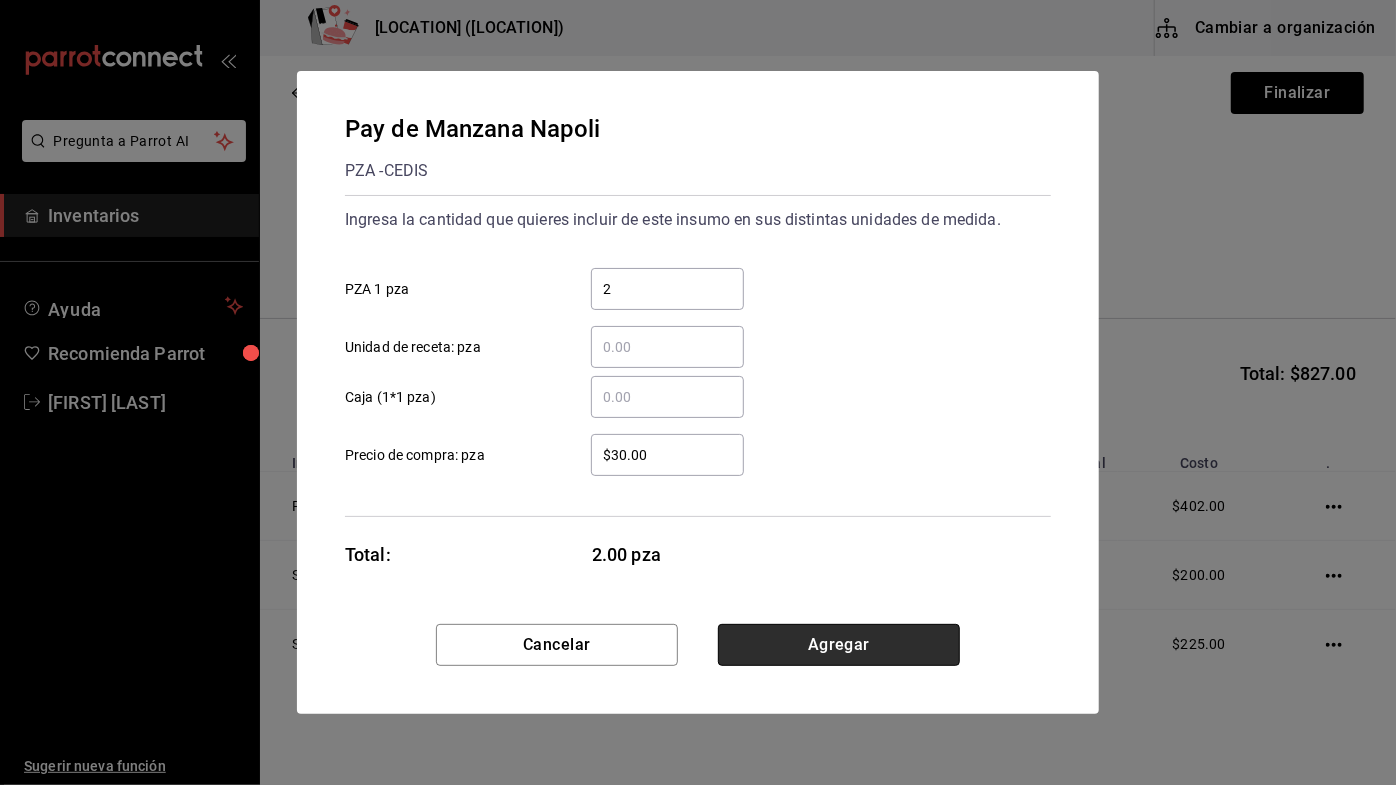 click on "Agregar" at bounding box center [839, 645] 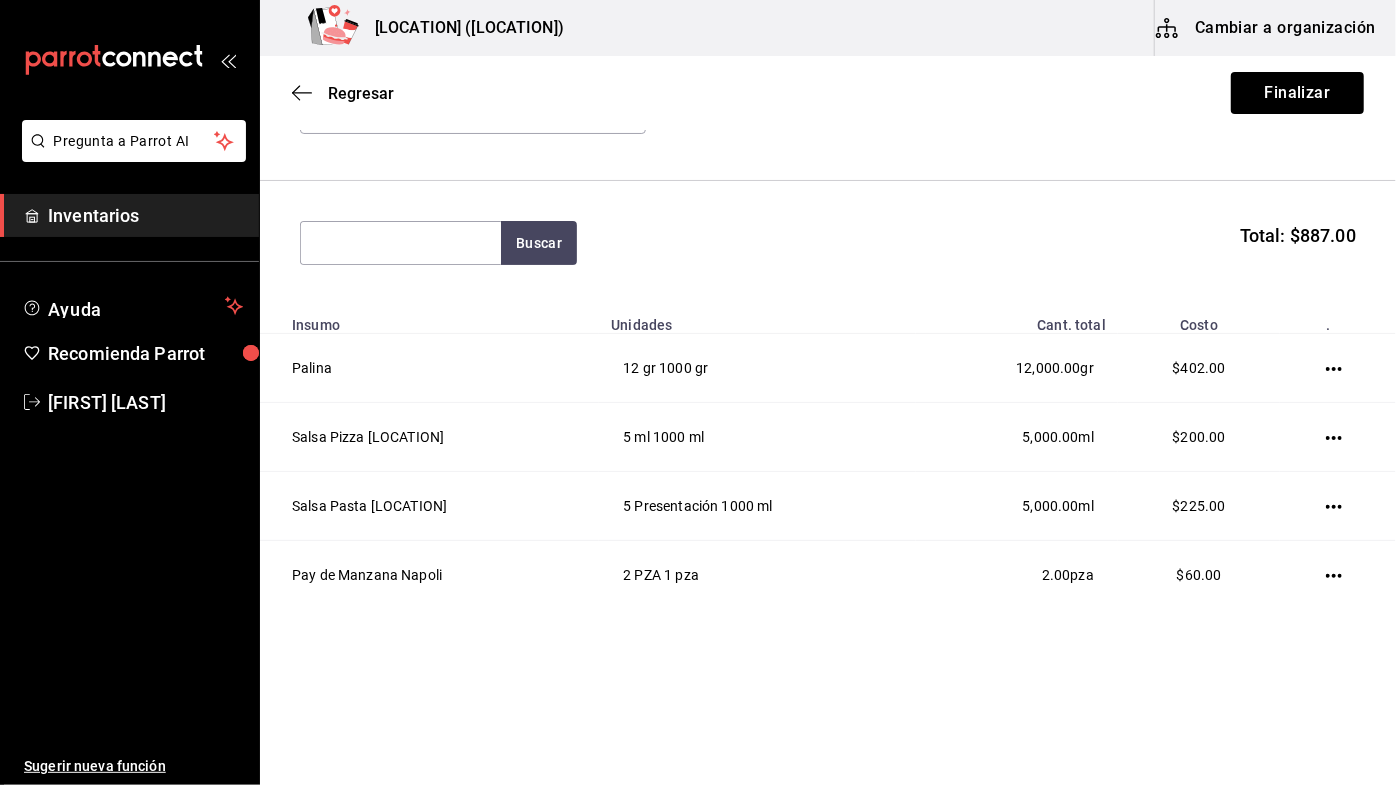 scroll, scrollTop: 0, scrollLeft: 0, axis: both 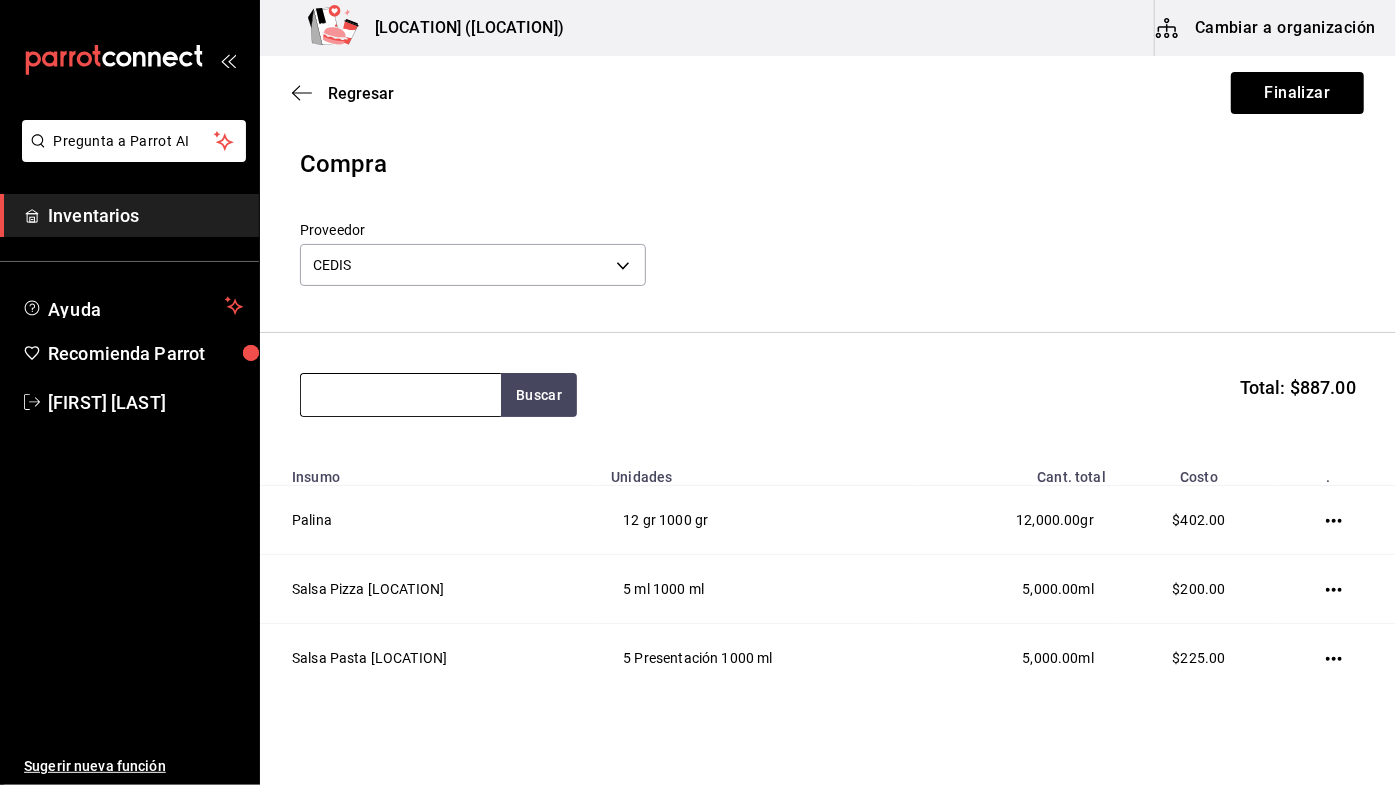 click at bounding box center [401, 395] 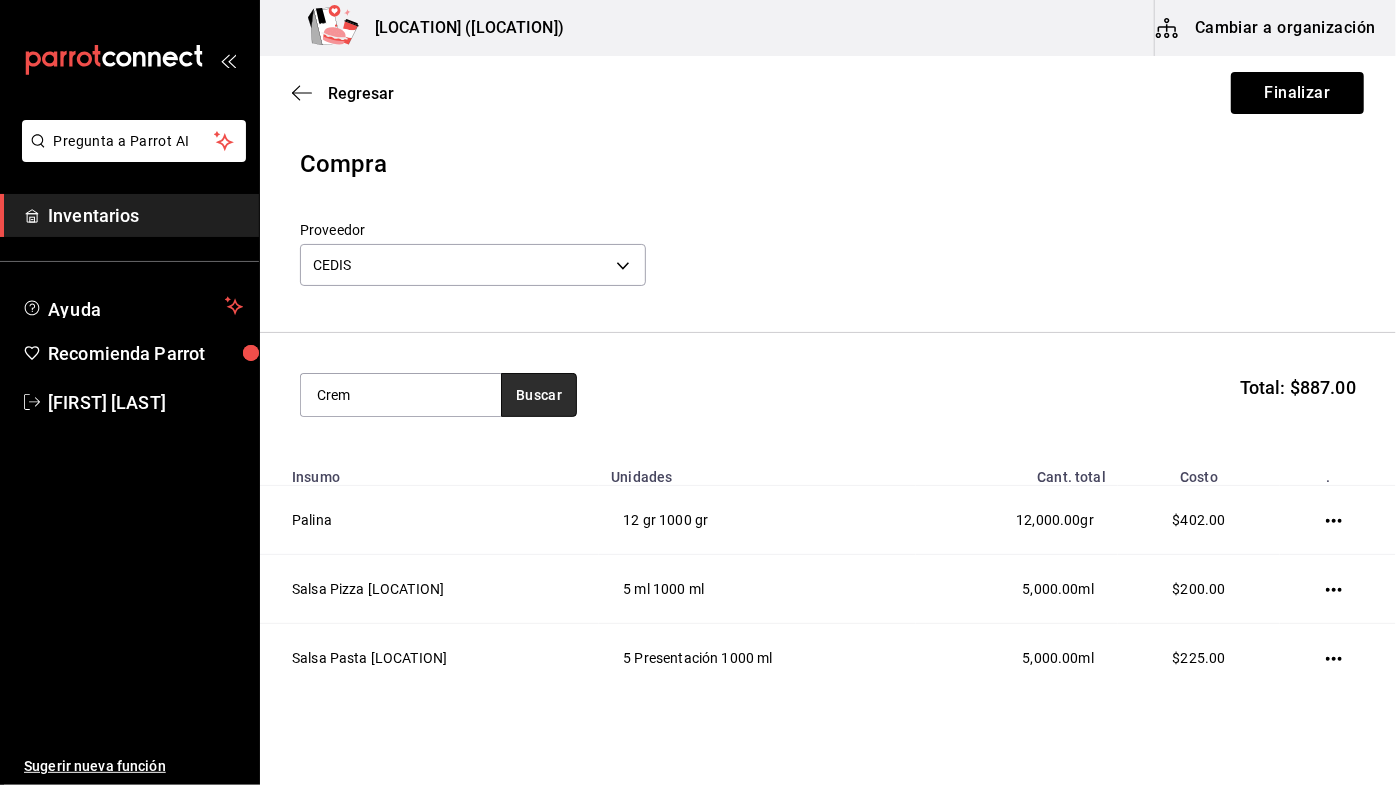 click on "Buscar" at bounding box center (539, 395) 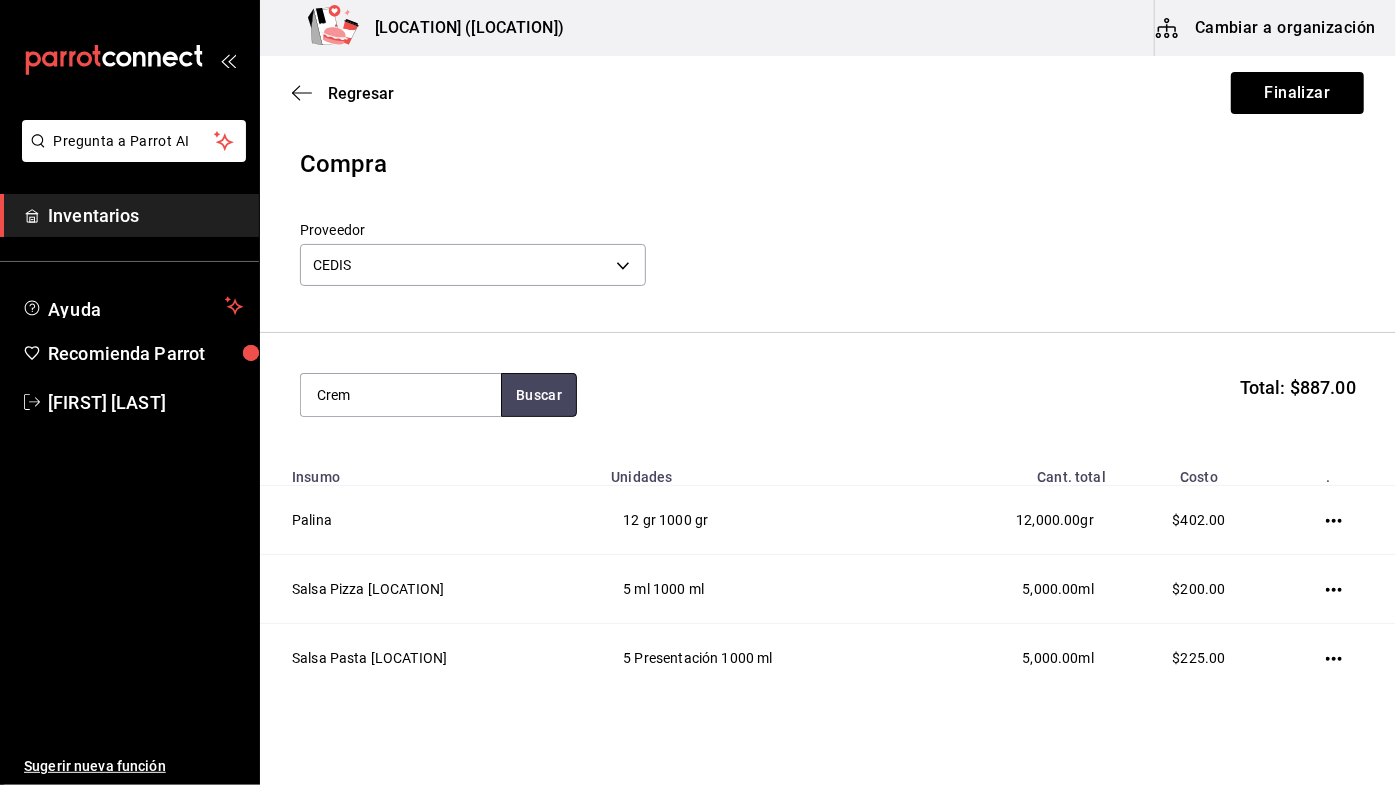 click on "Buscar" at bounding box center [539, 395] 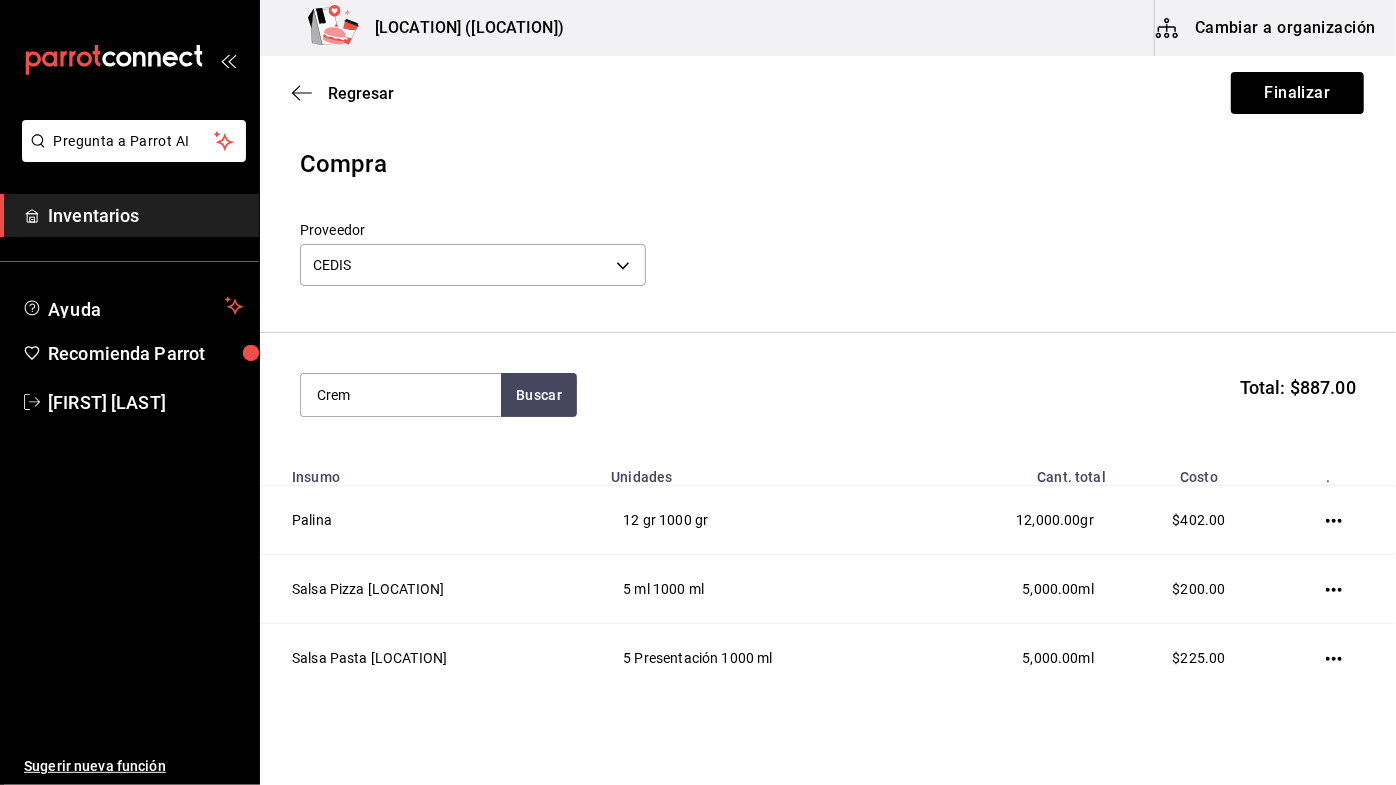 click on "Crem Buscar Total: $887.00" at bounding box center [828, 395] 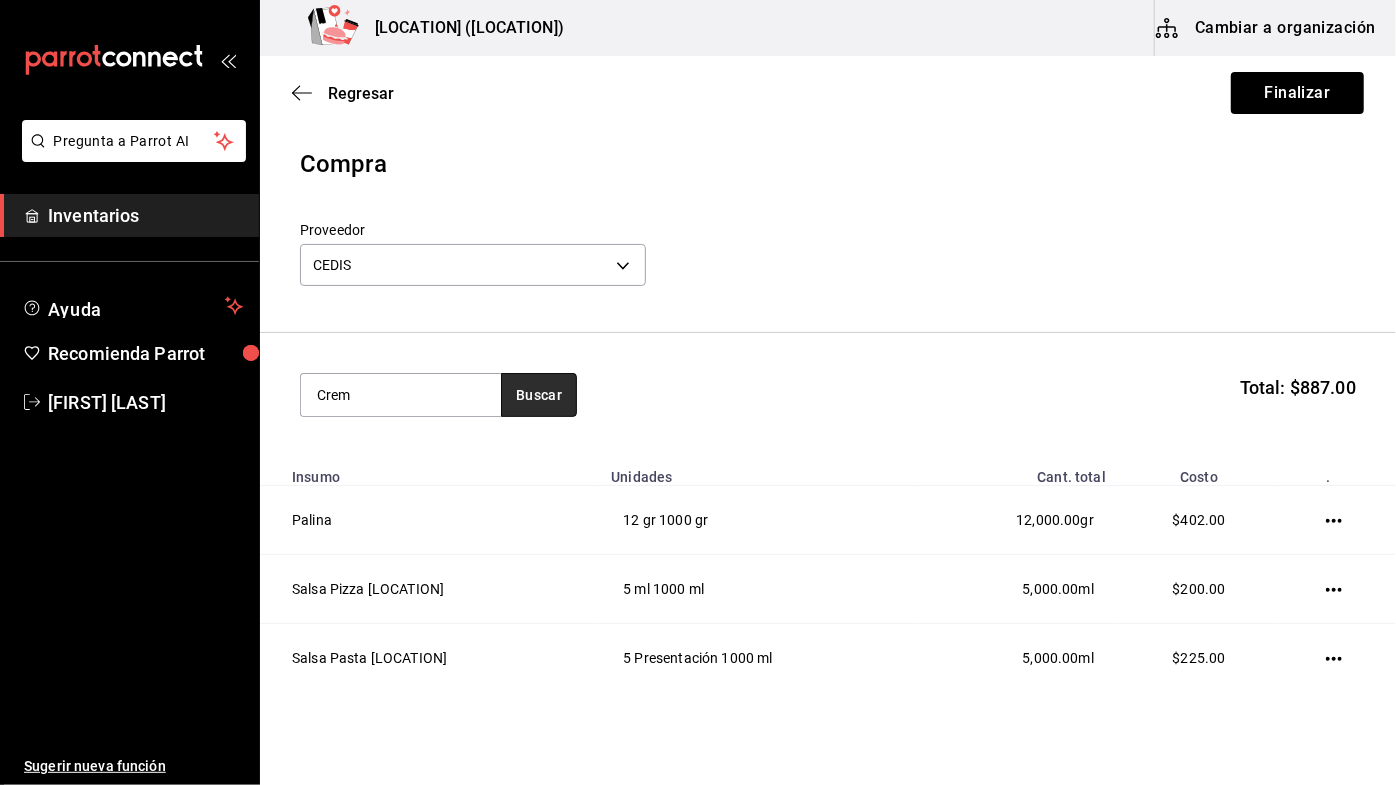 click on "Buscar" at bounding box center [539, 395] 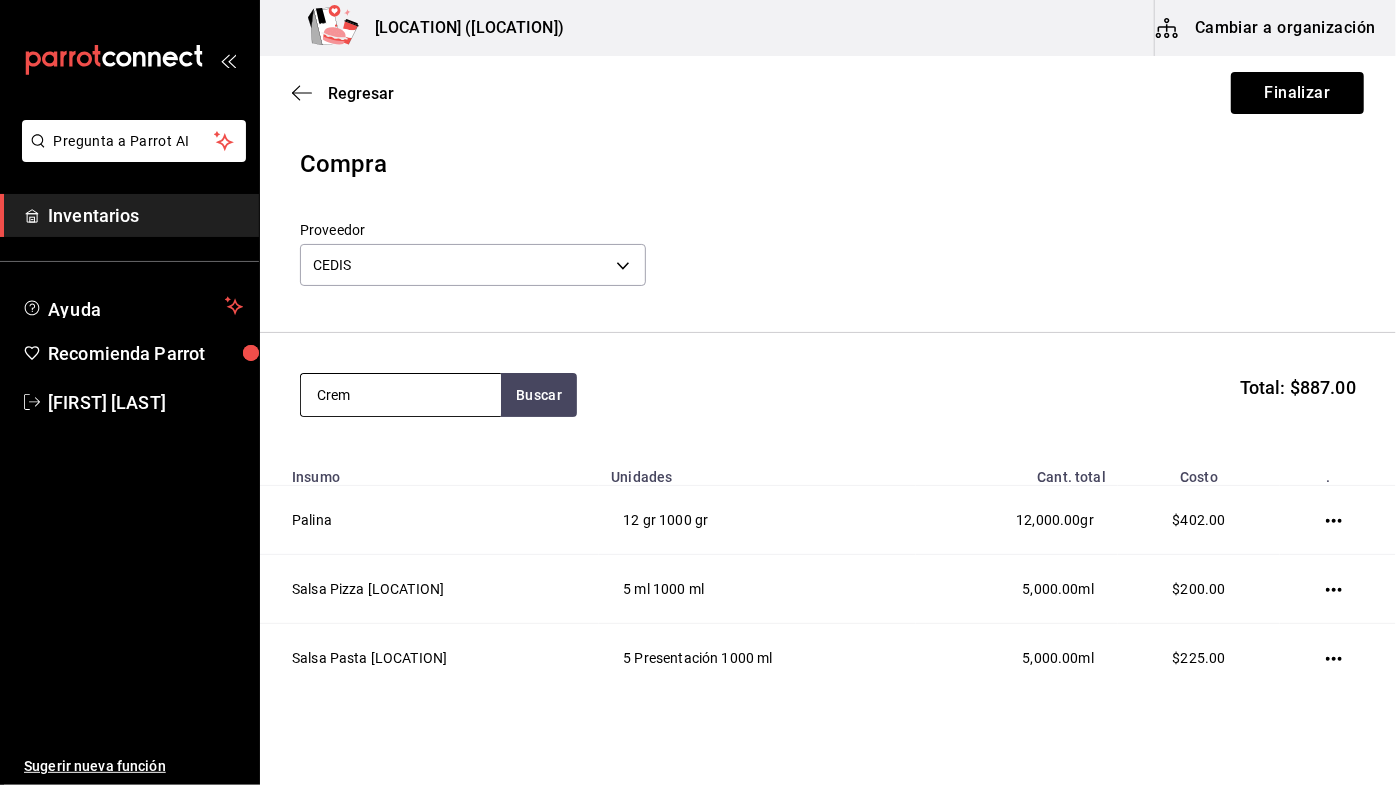 click on "Crem" at bounding box center [401, 395] 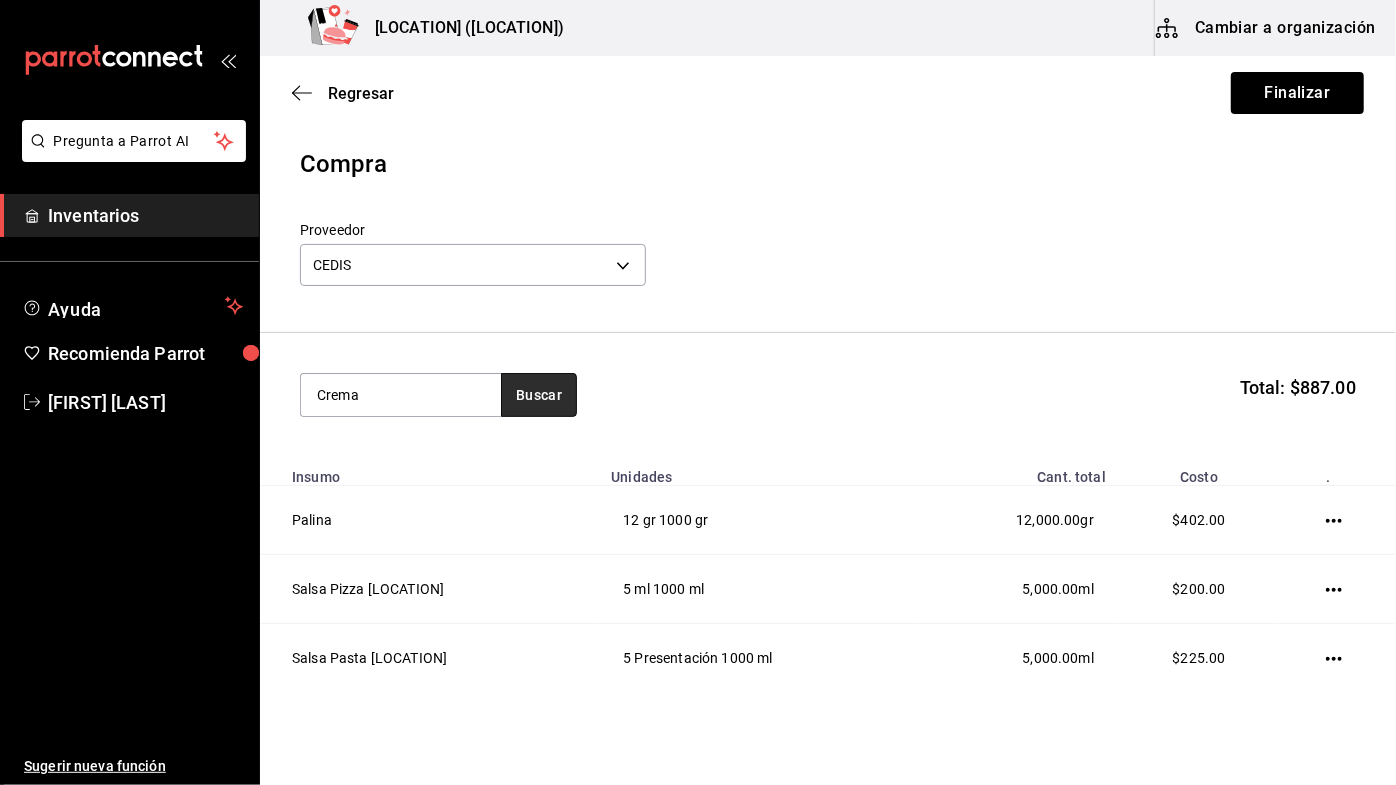 click on "Buscar" at bounding box center [539, 395] 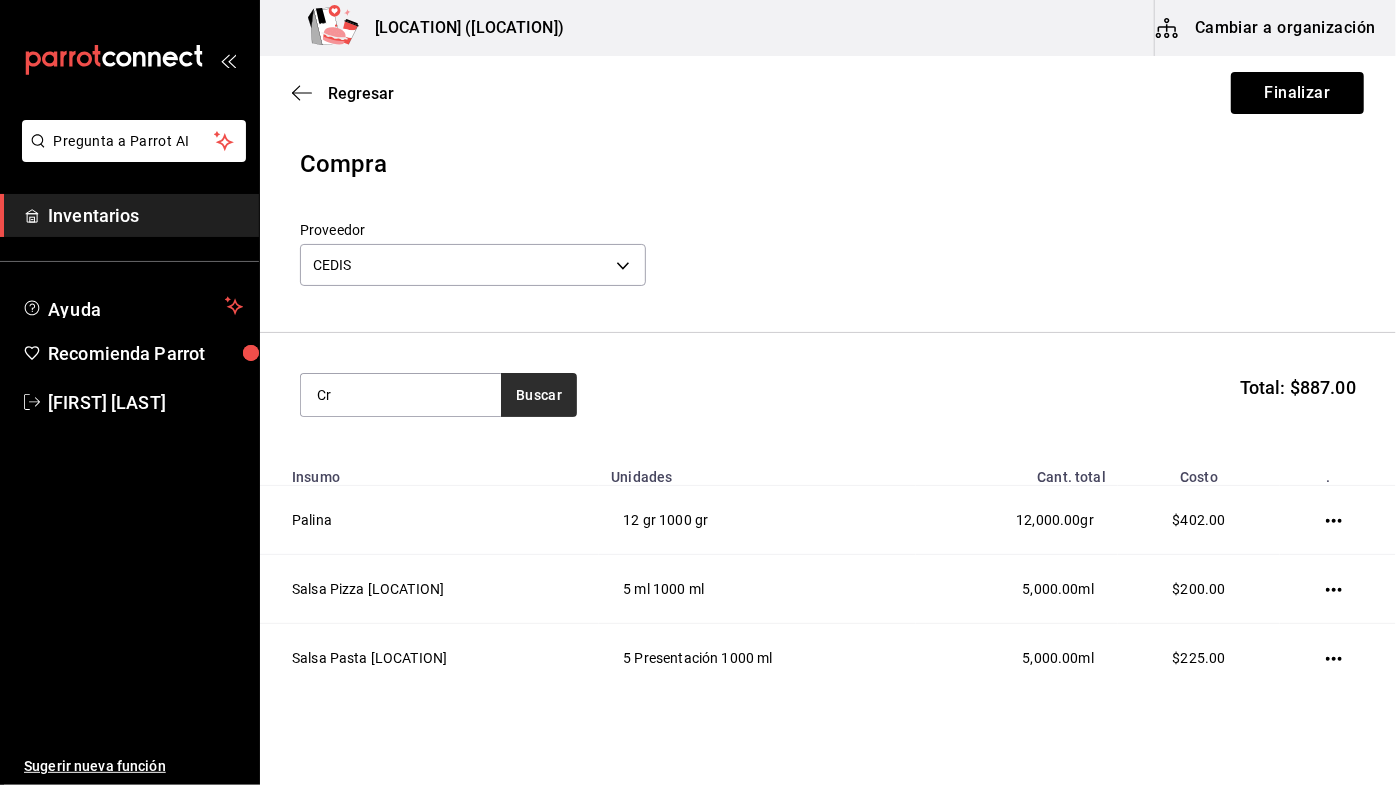 type on "C" 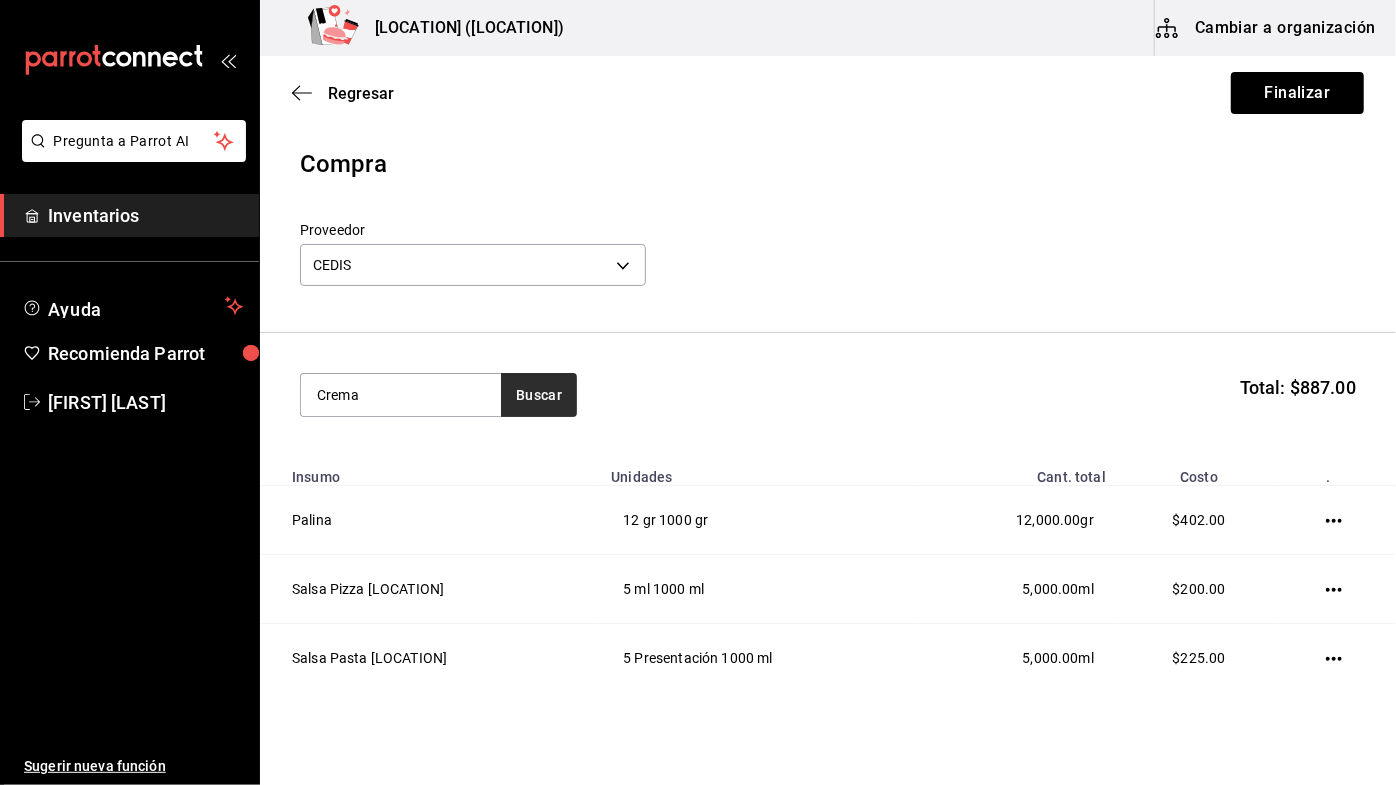 type on "Crema" 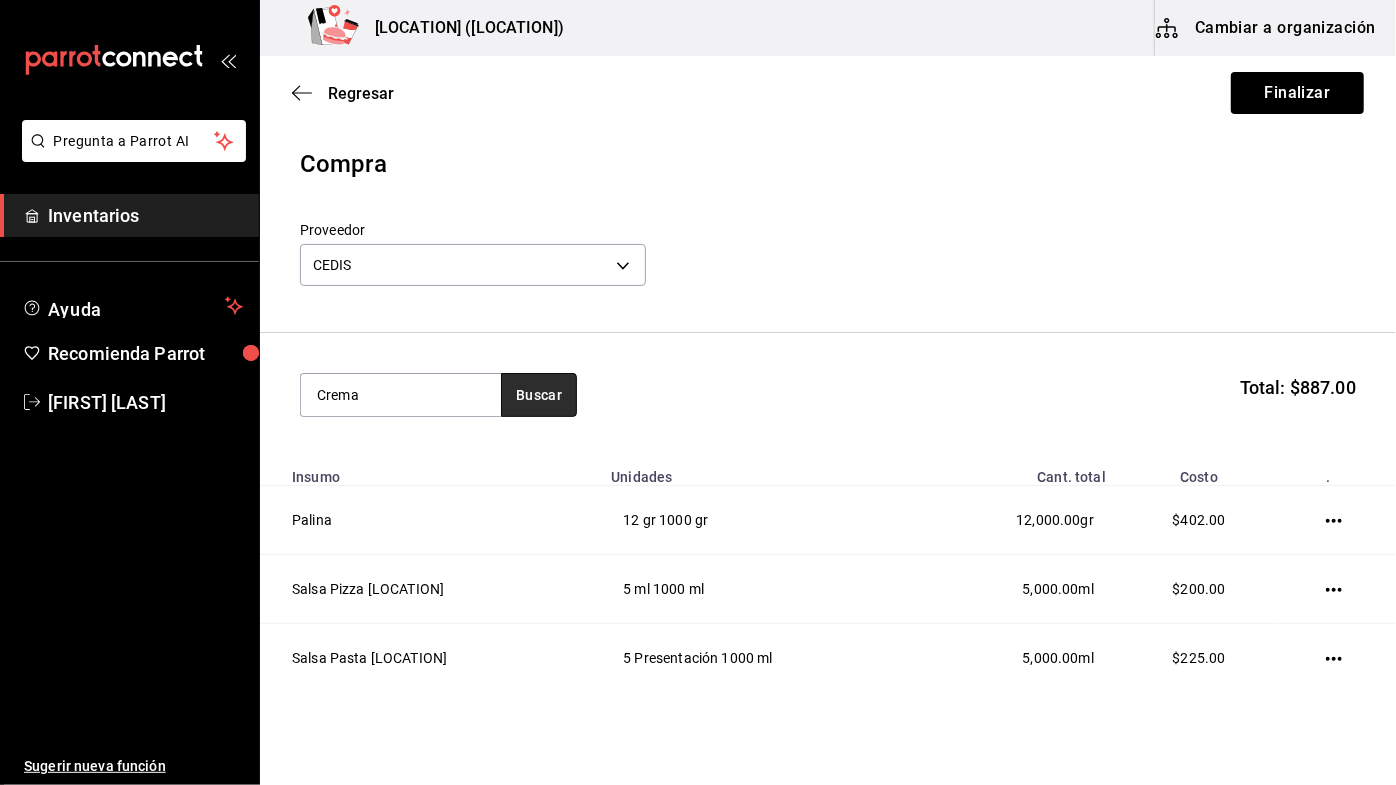 click on "Buscar" at bounding box center (539, 395) 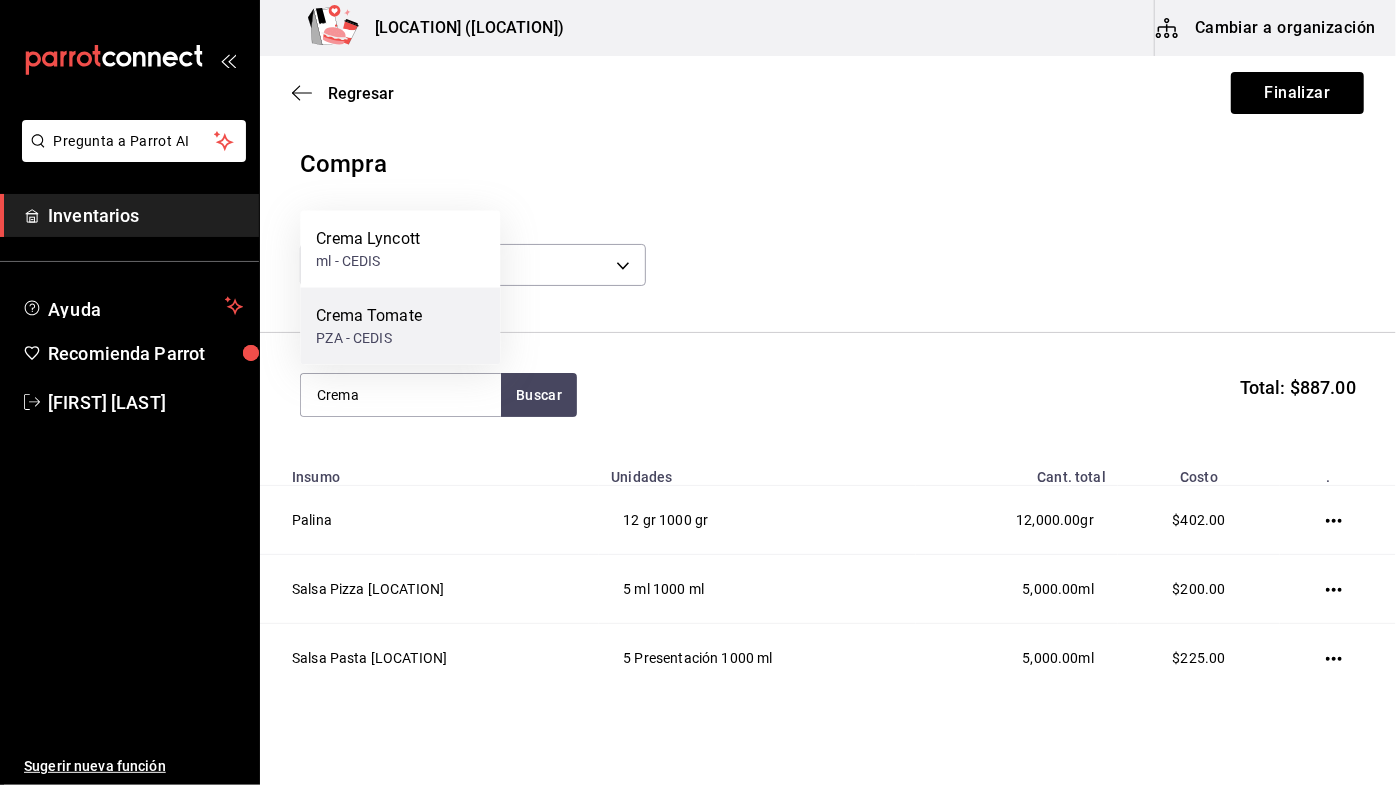 click on "Crema Tomate" at bounding box center [369, 316] 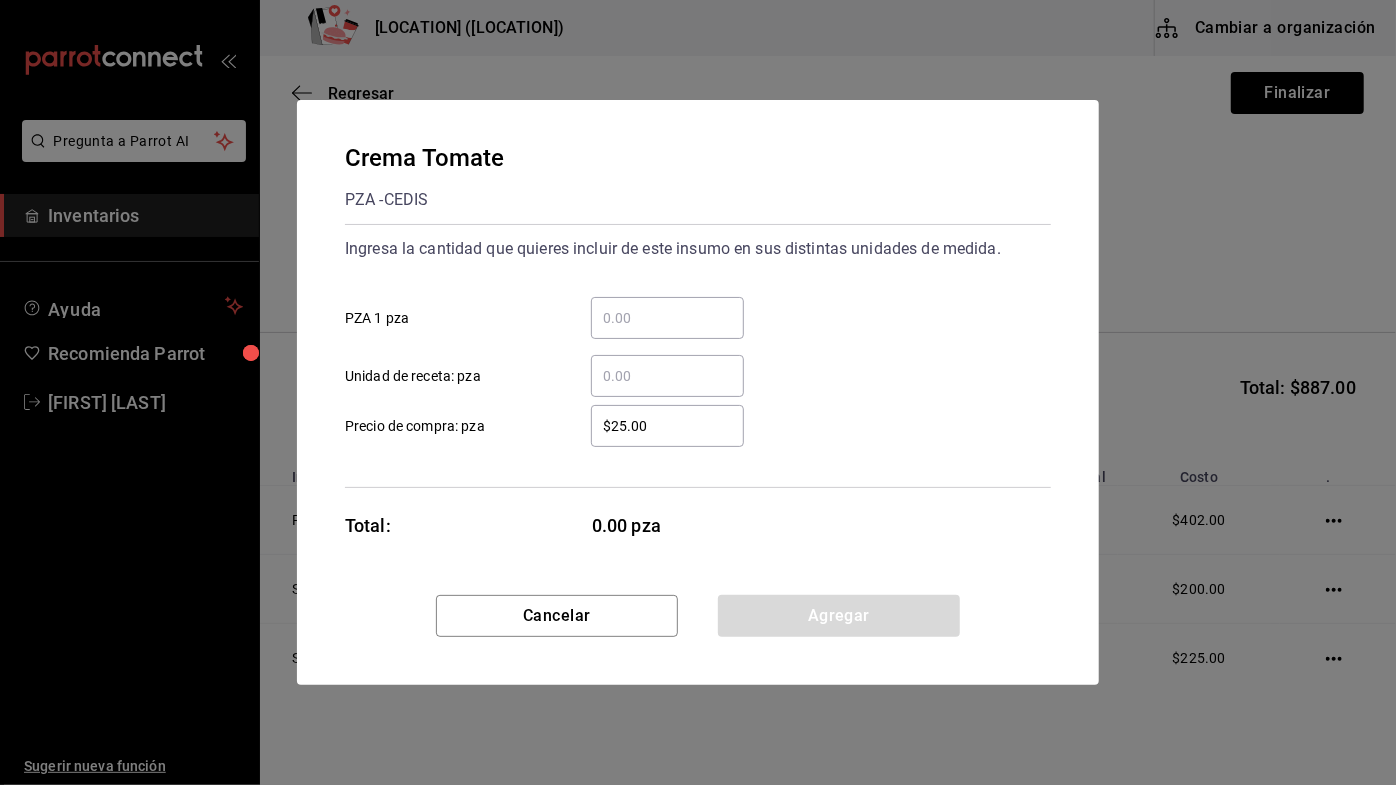click on "​ PZA 1 pza" at bounding box center [667, 318] 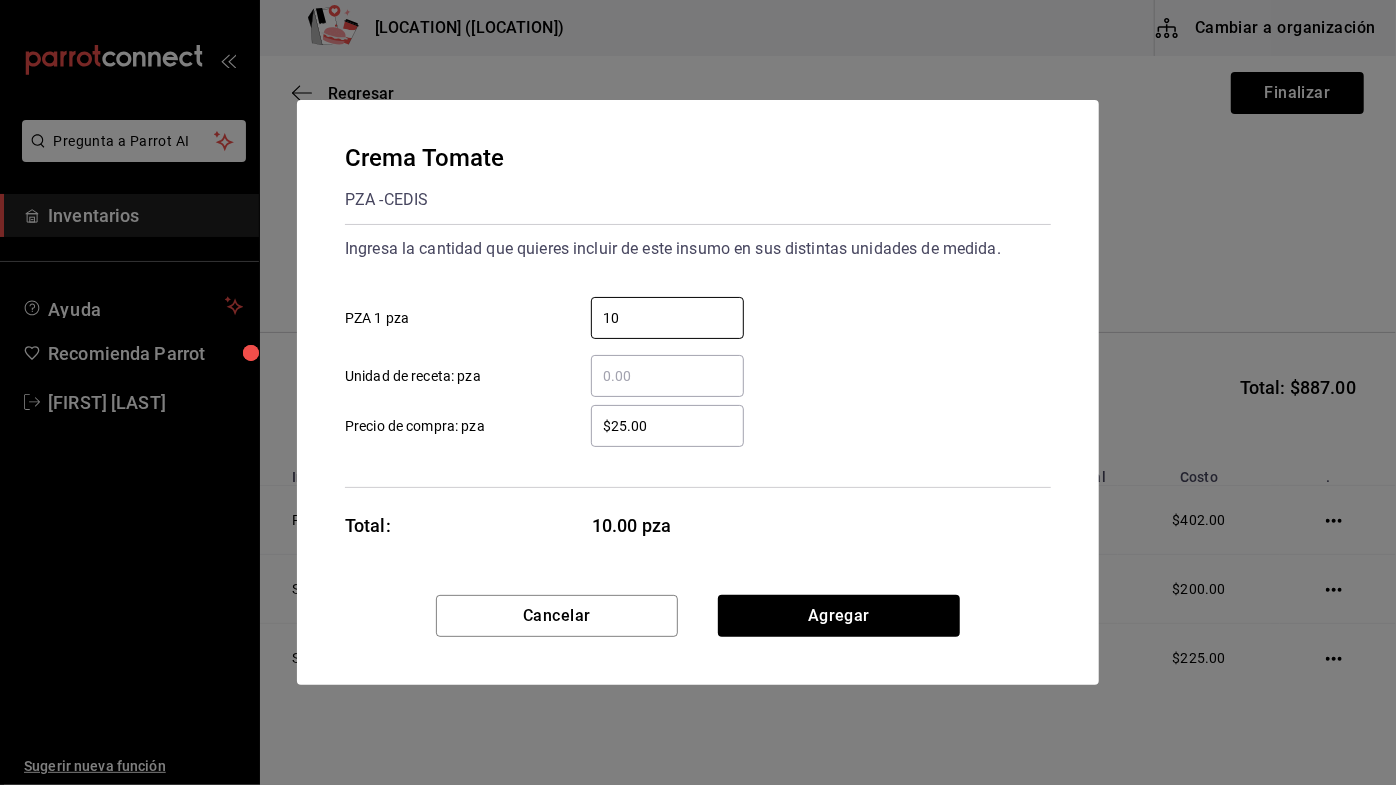 type on "10" 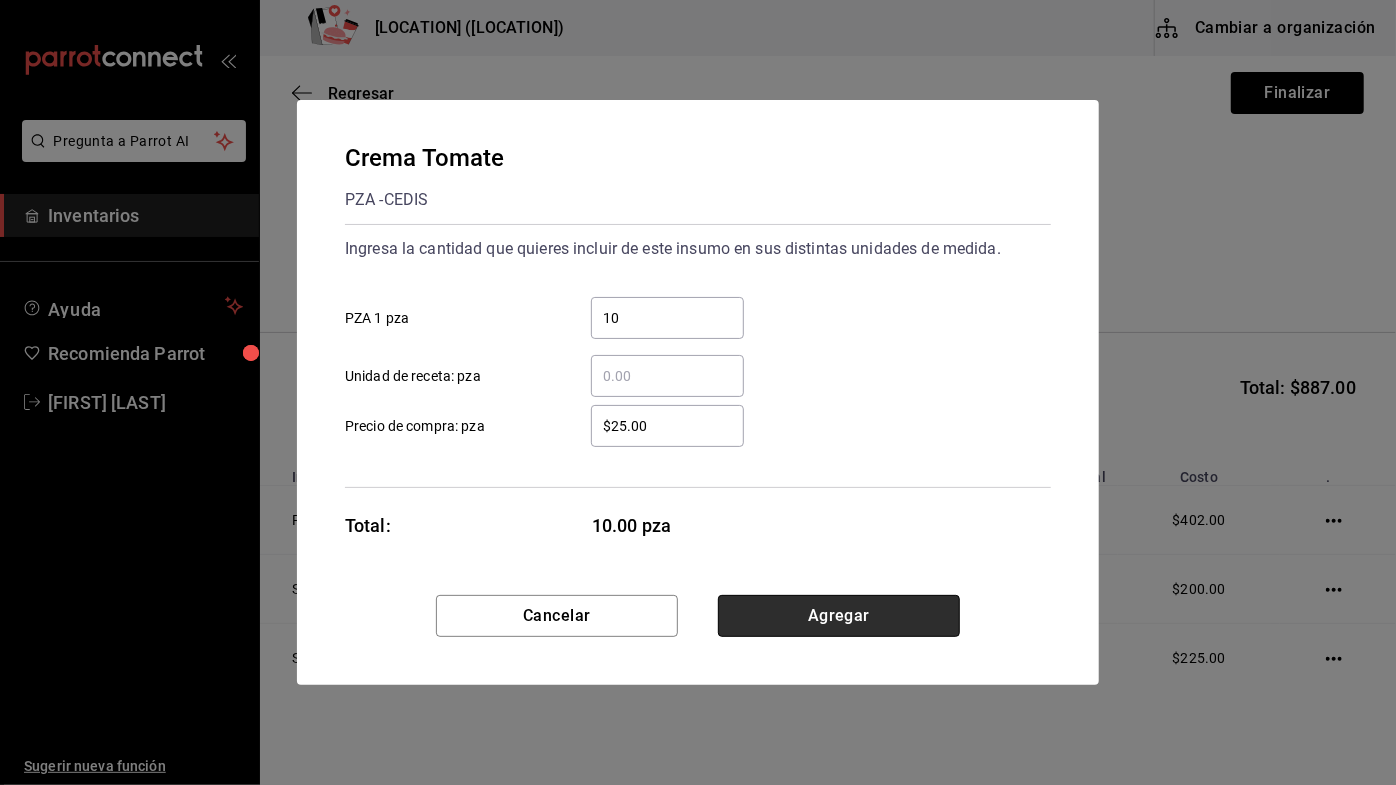 click on "Agregar" at bounding box center (839, 616) 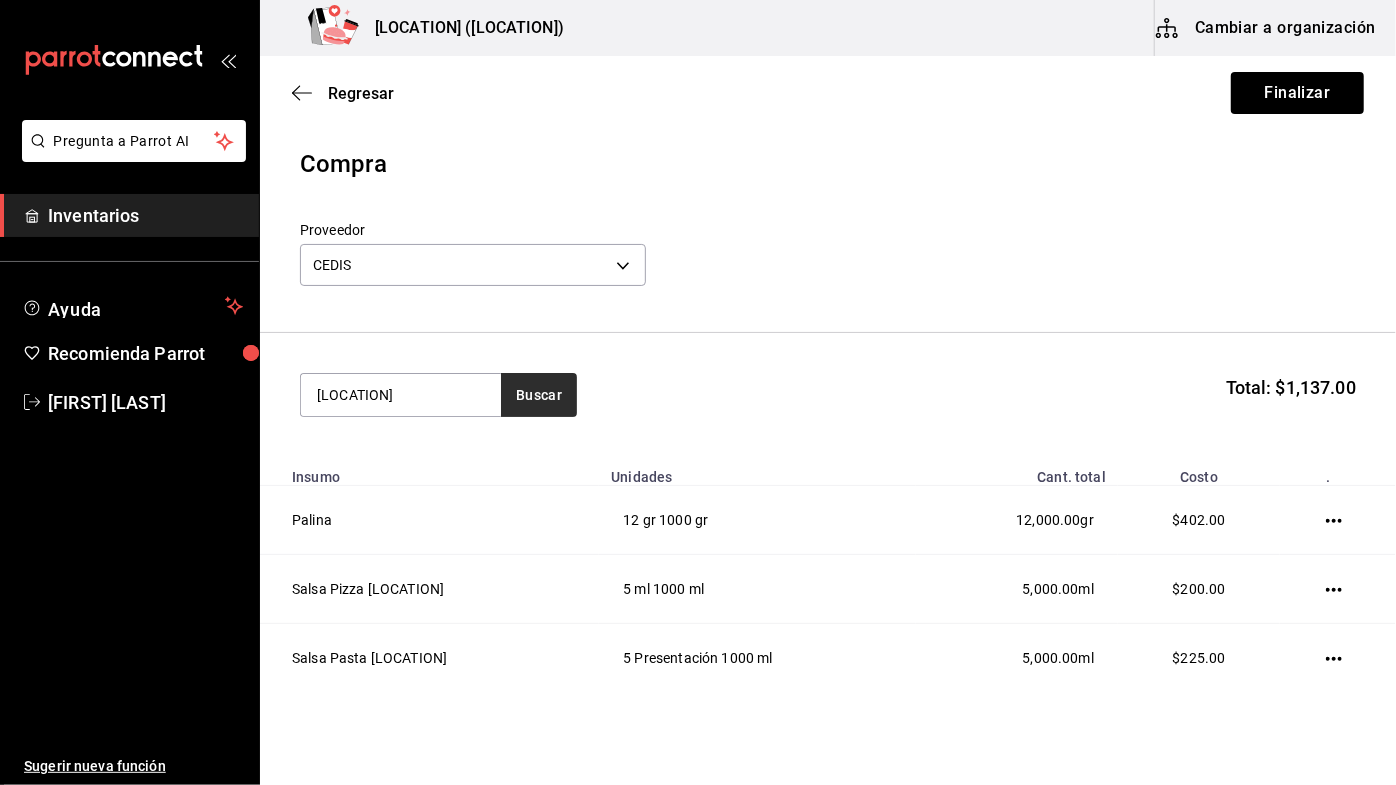 type on "[LOCATION]" 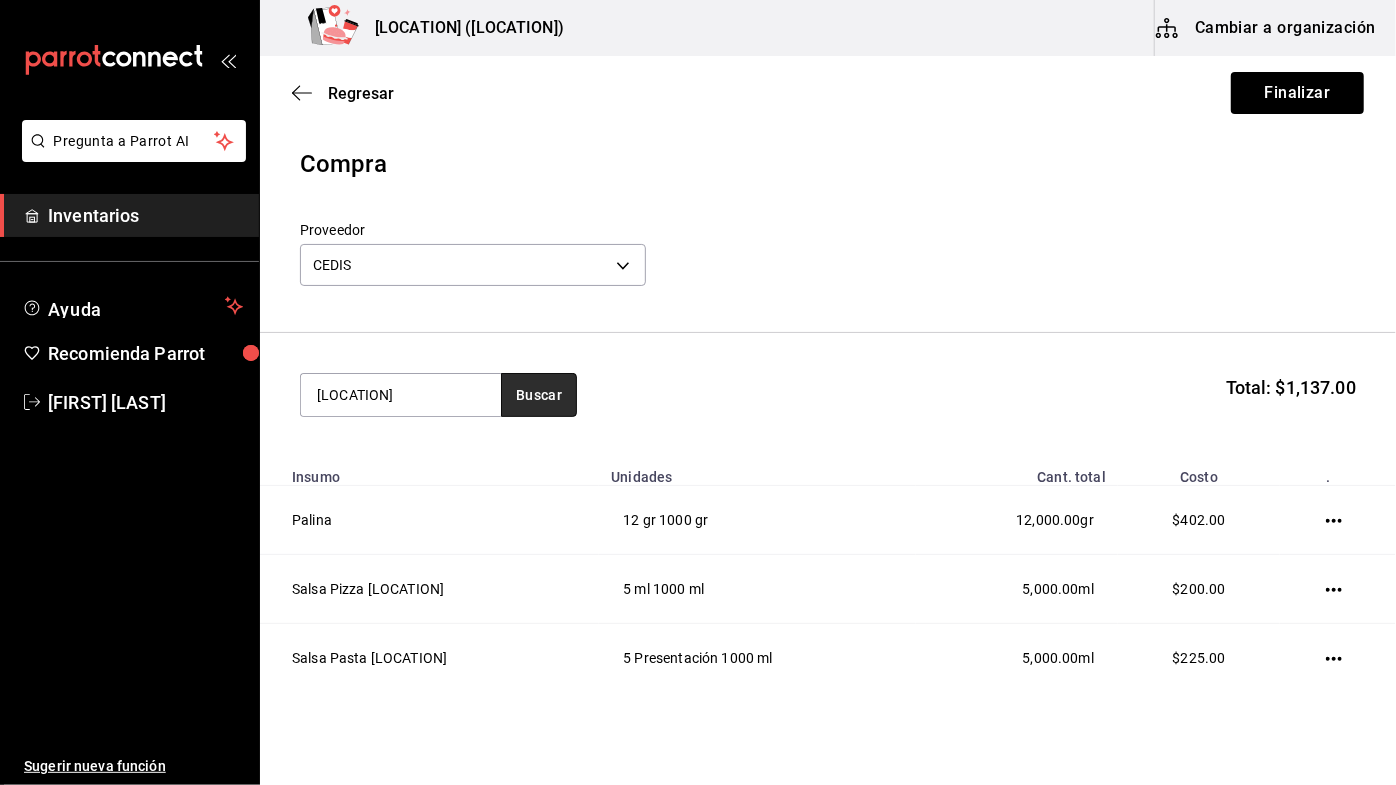 click on "Buscar" at bounding box center [539, 395] 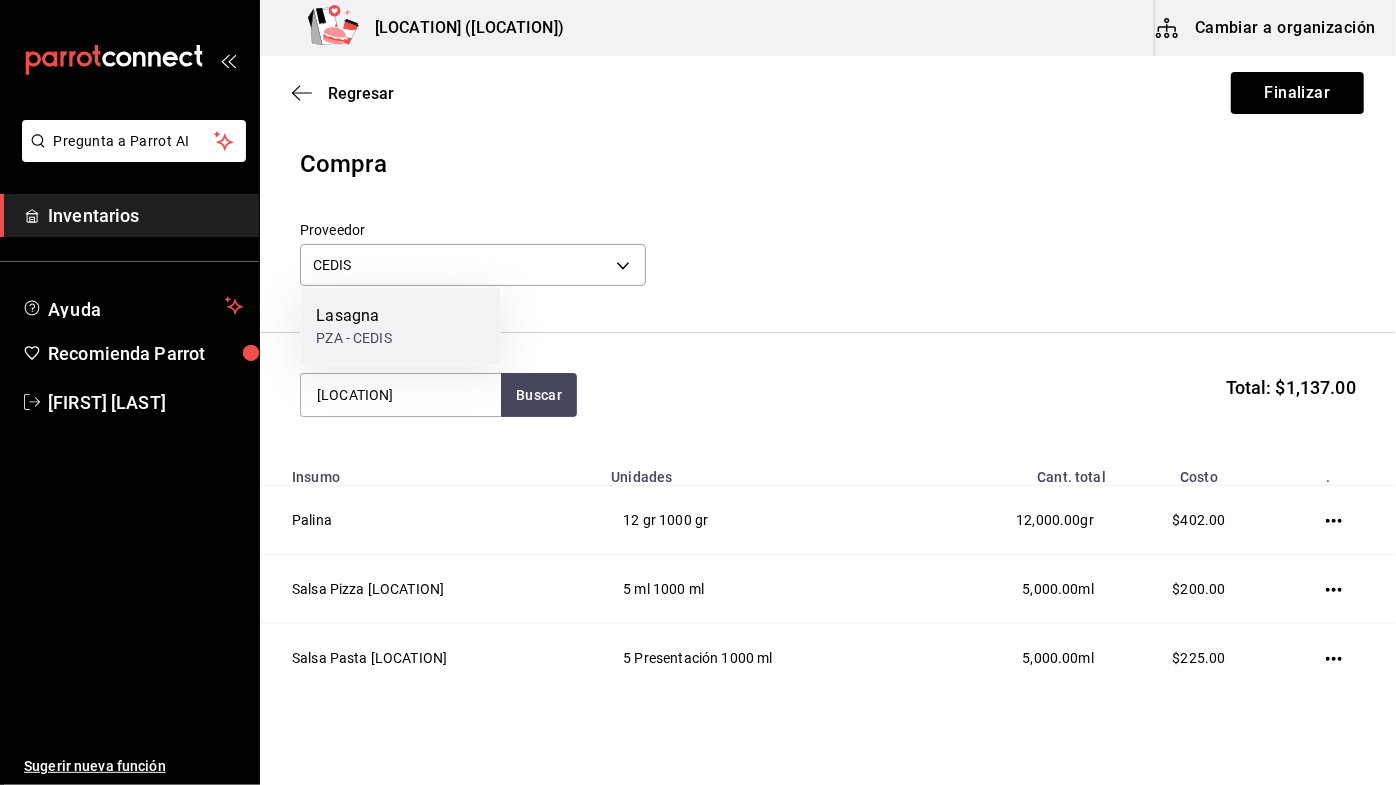 click on "Lasagna PZA - CEDIS" at bounding box center [400, 326] 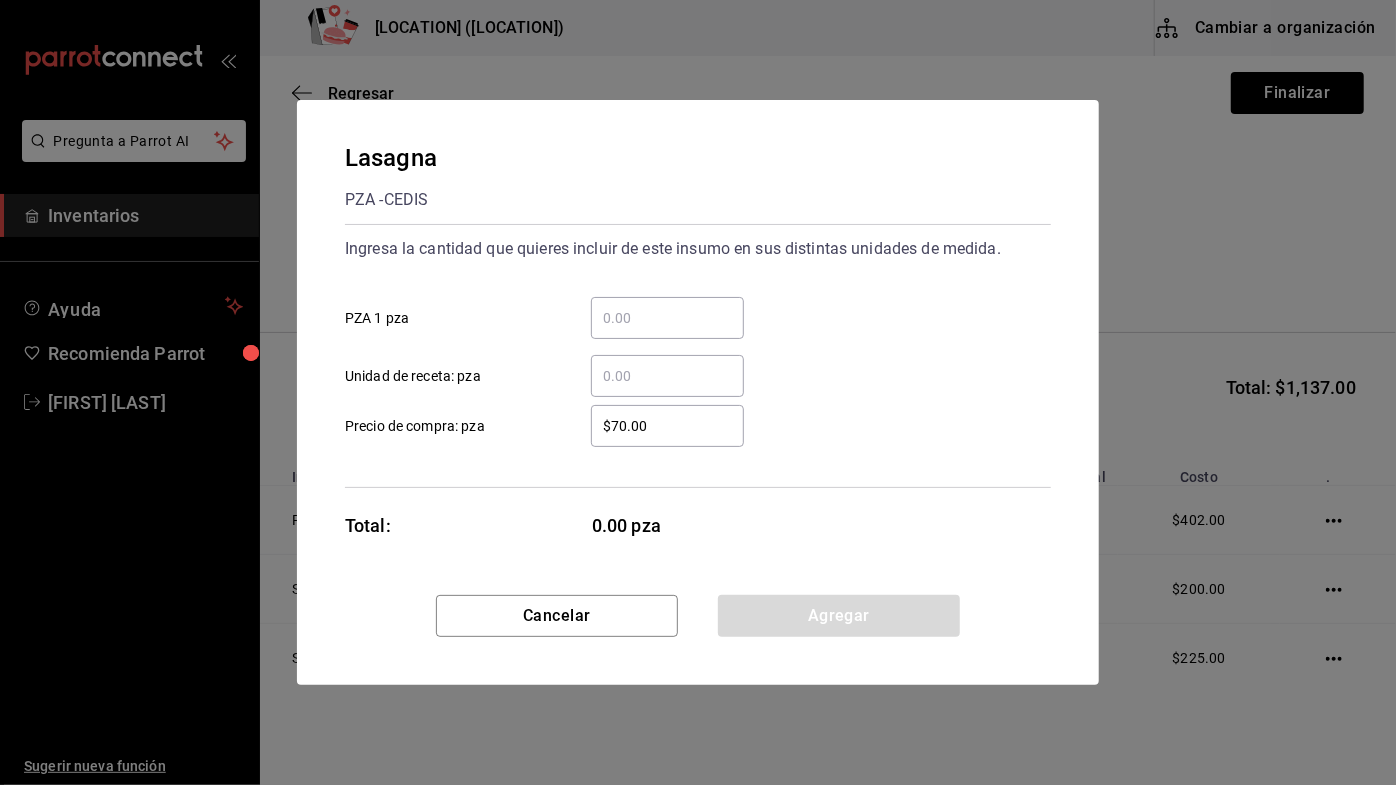 click on "​ PZA 1 pza" at bounding box center [667, 318] 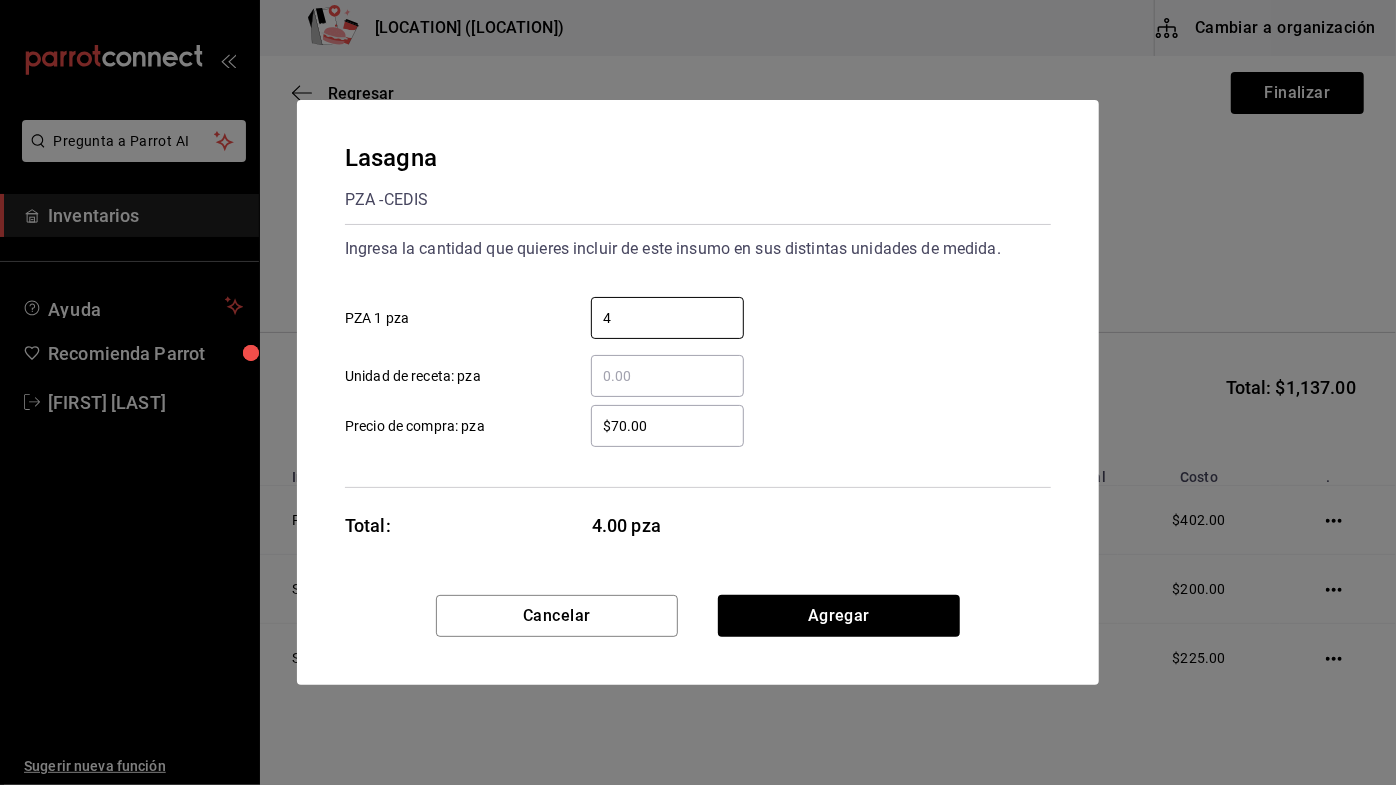 type on "4" 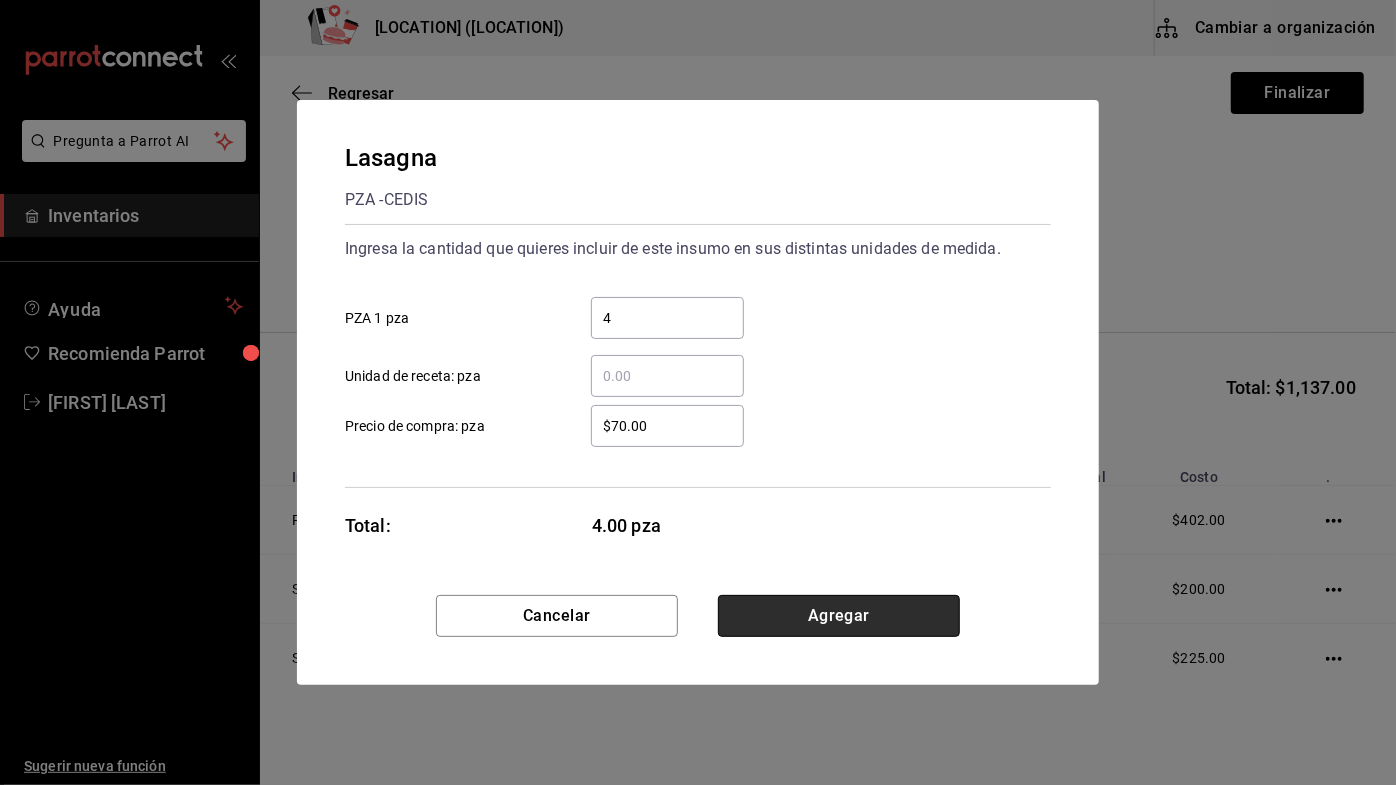 click on "Agregar" at bounding box center (839, 616) 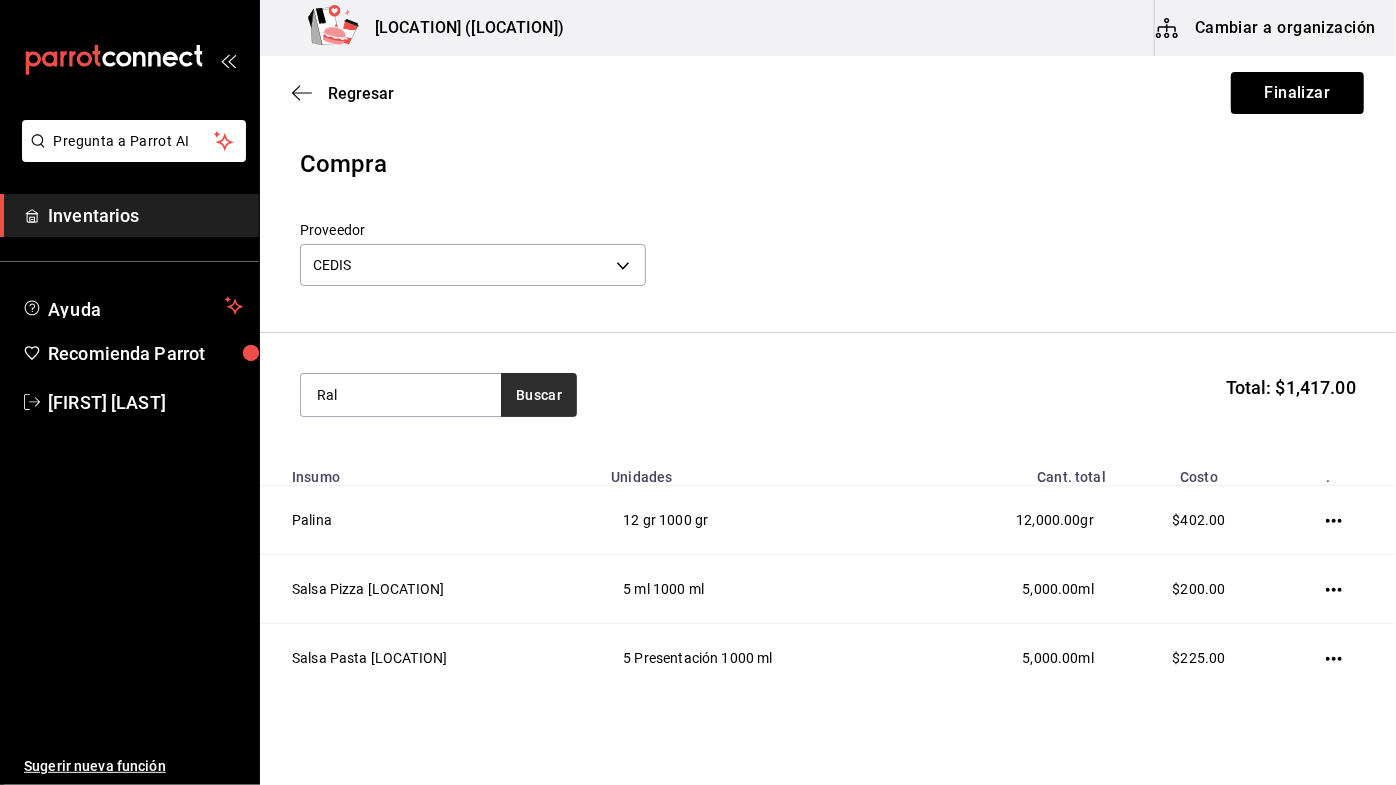 type on "Ral" 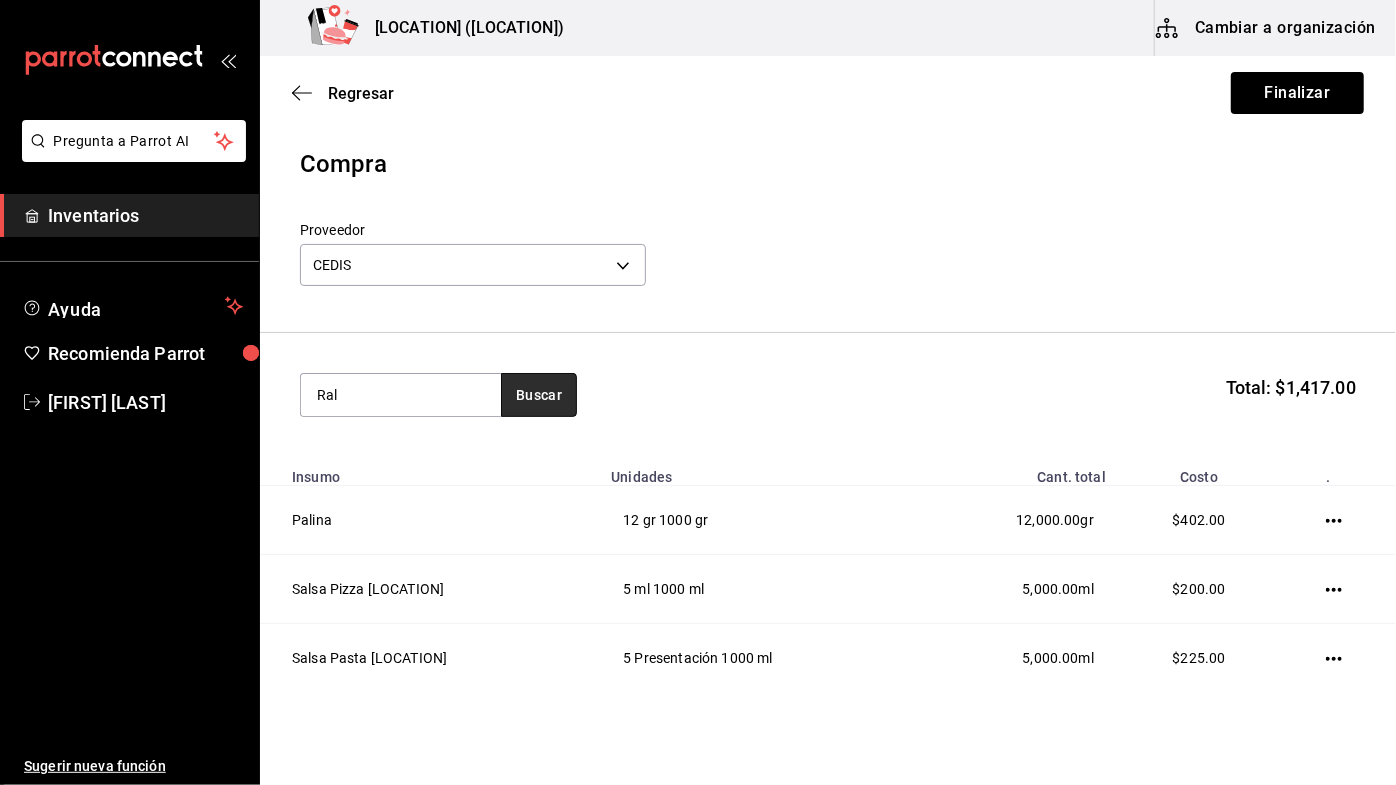 click on "Buscar" at bounding box center [539, 395] 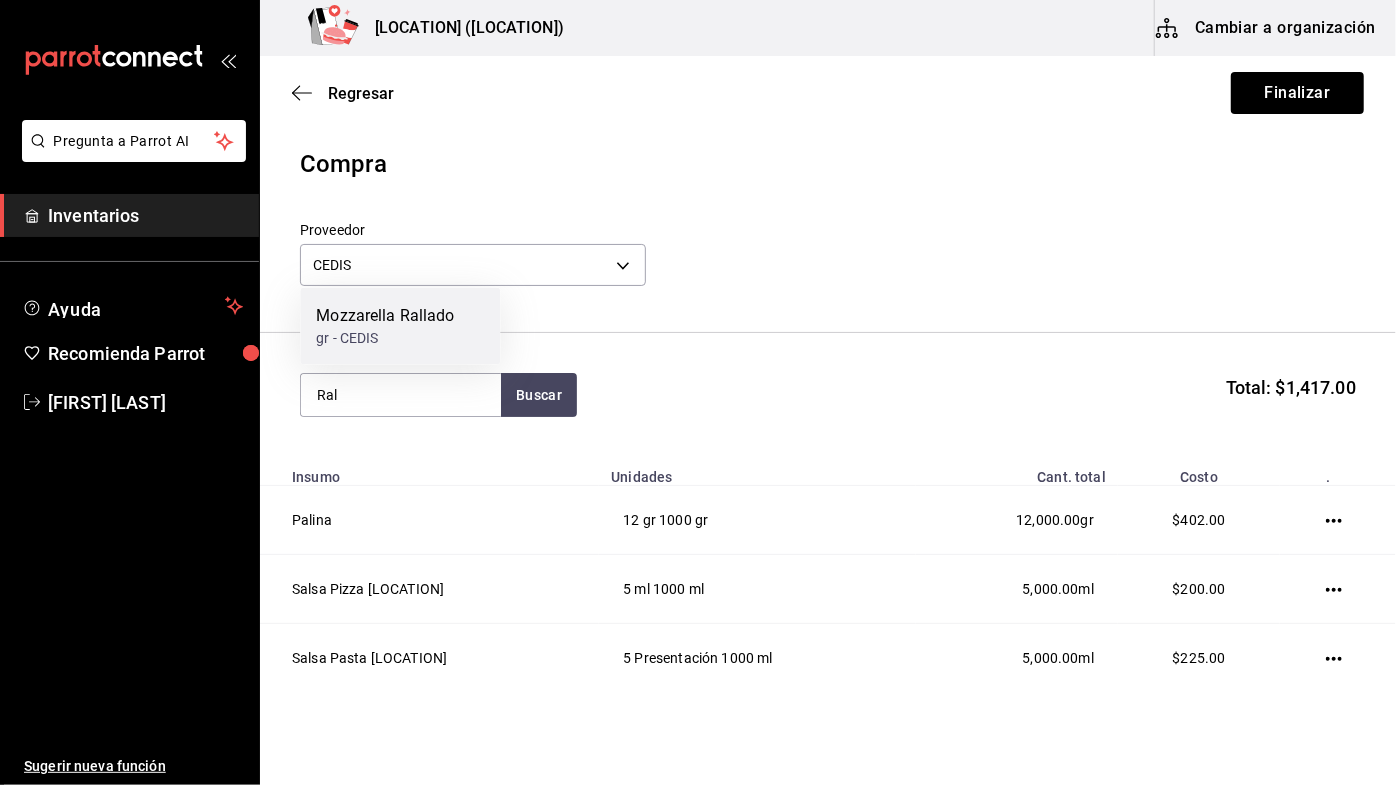click on "Mozzarella Rallado" at bounding box center (385, 316) 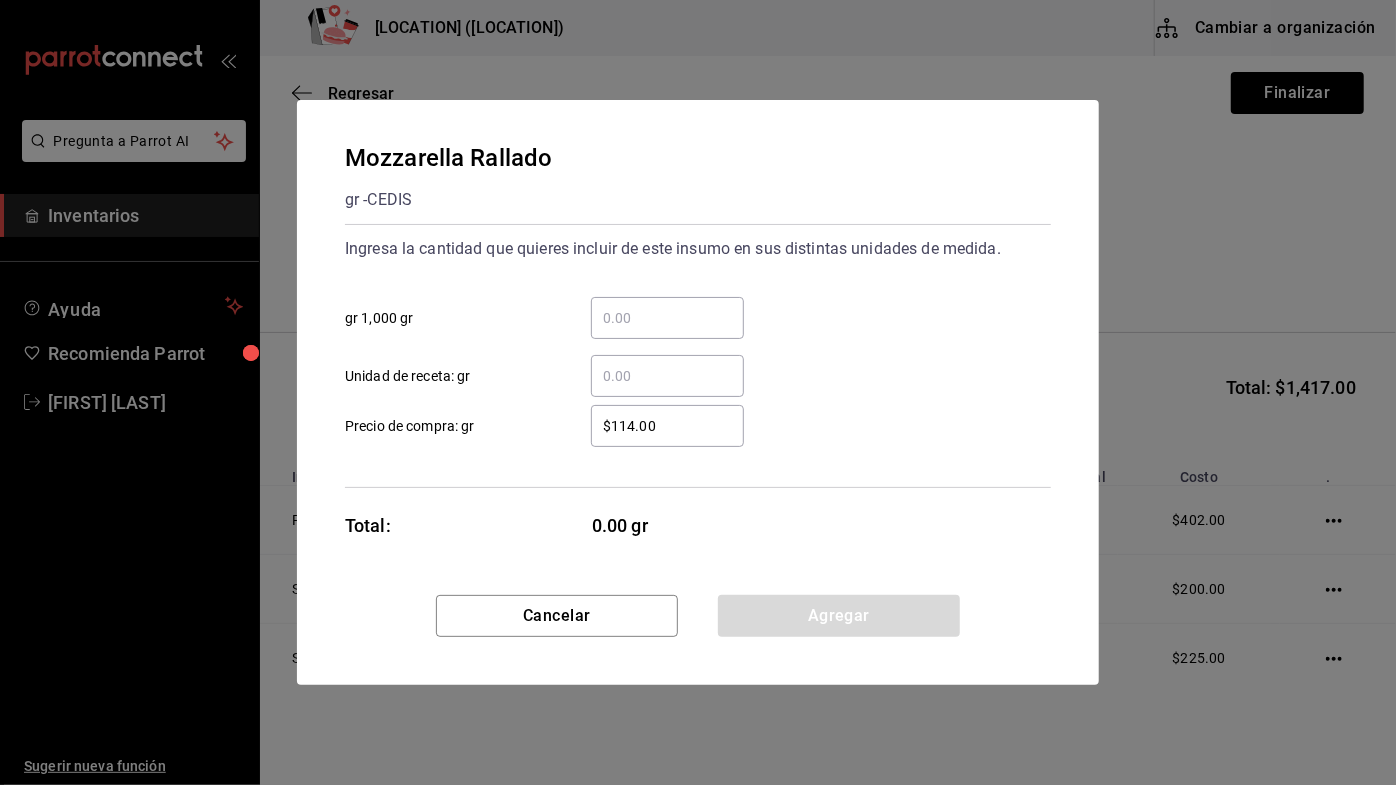 click on "​ gr 1,000 gr" at bounding box center (667, 318) 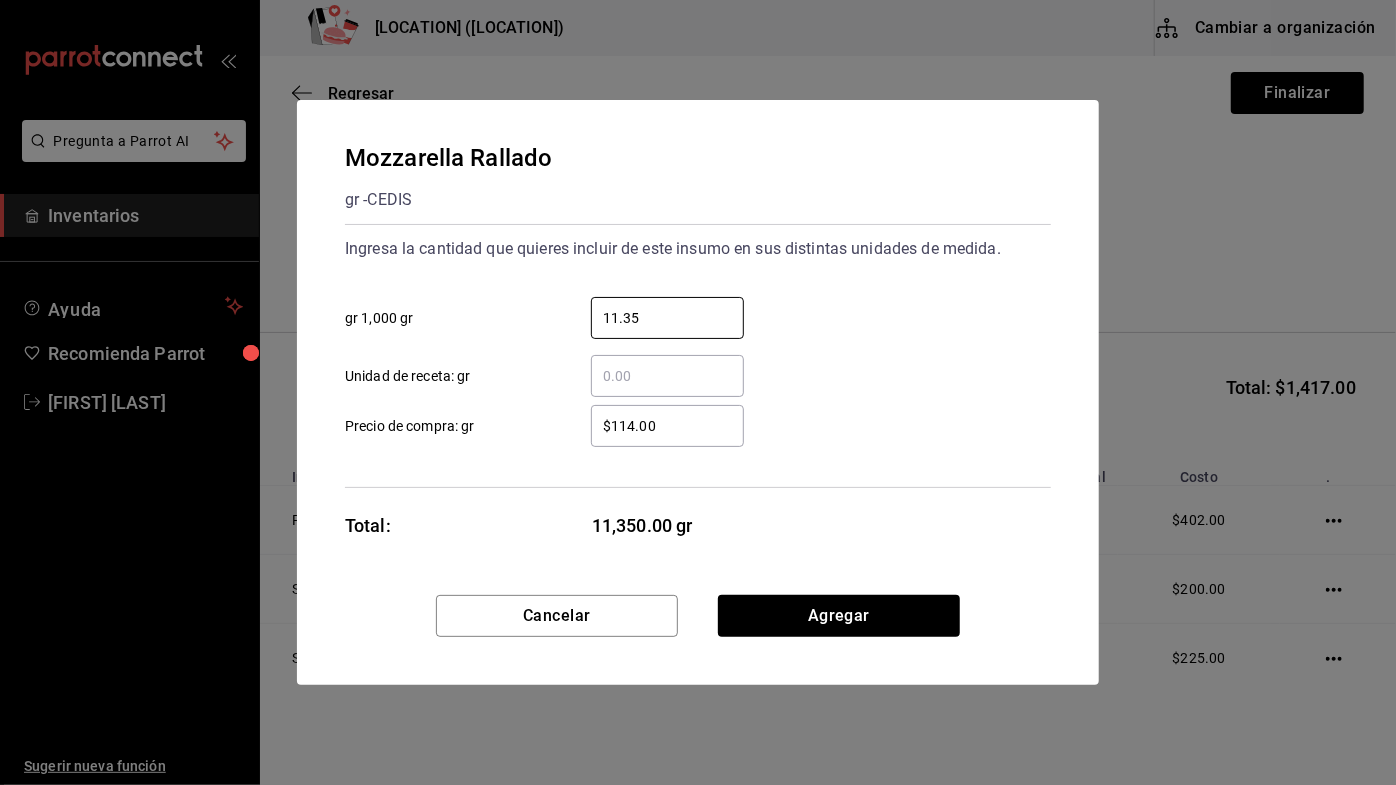 type on "11.35" 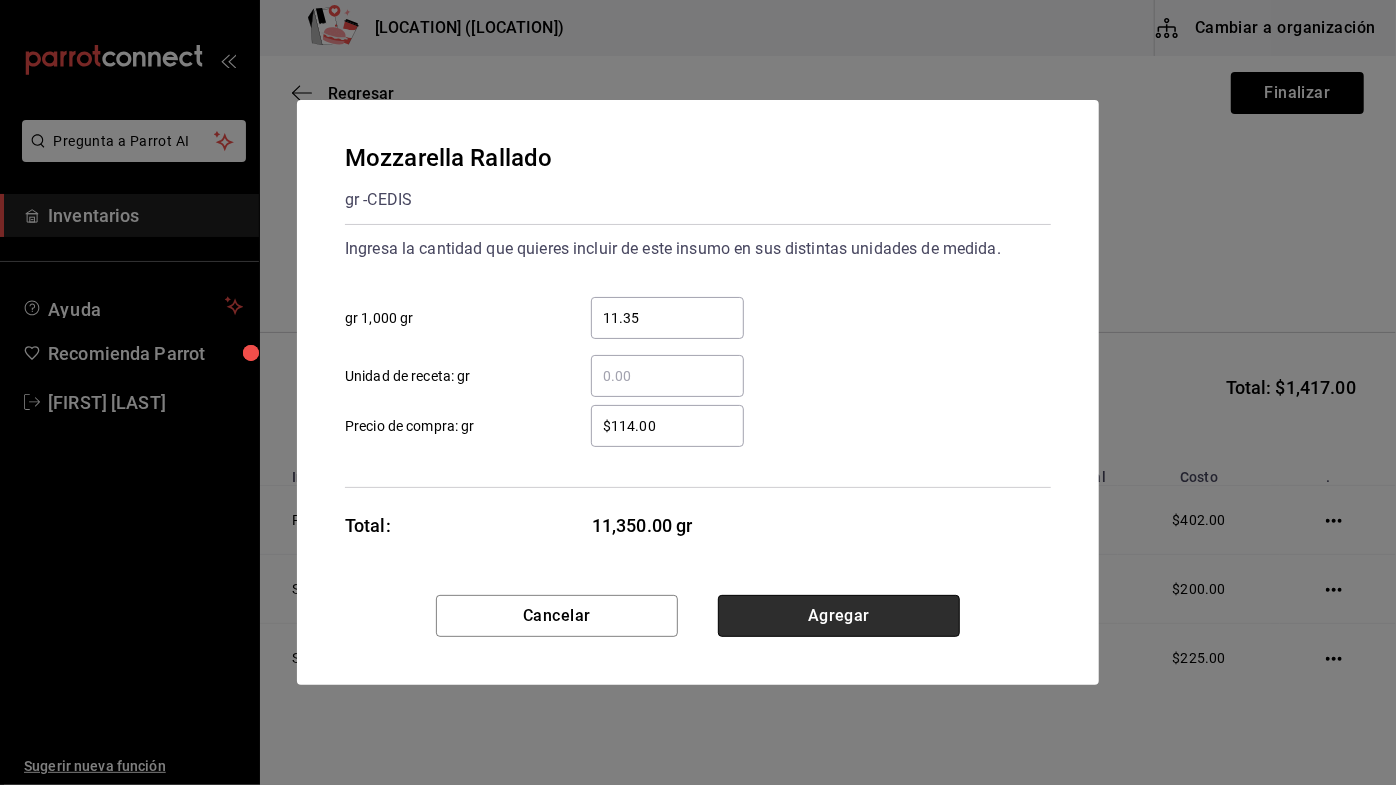 click on "Agregar" at bounding box center (839, 616) 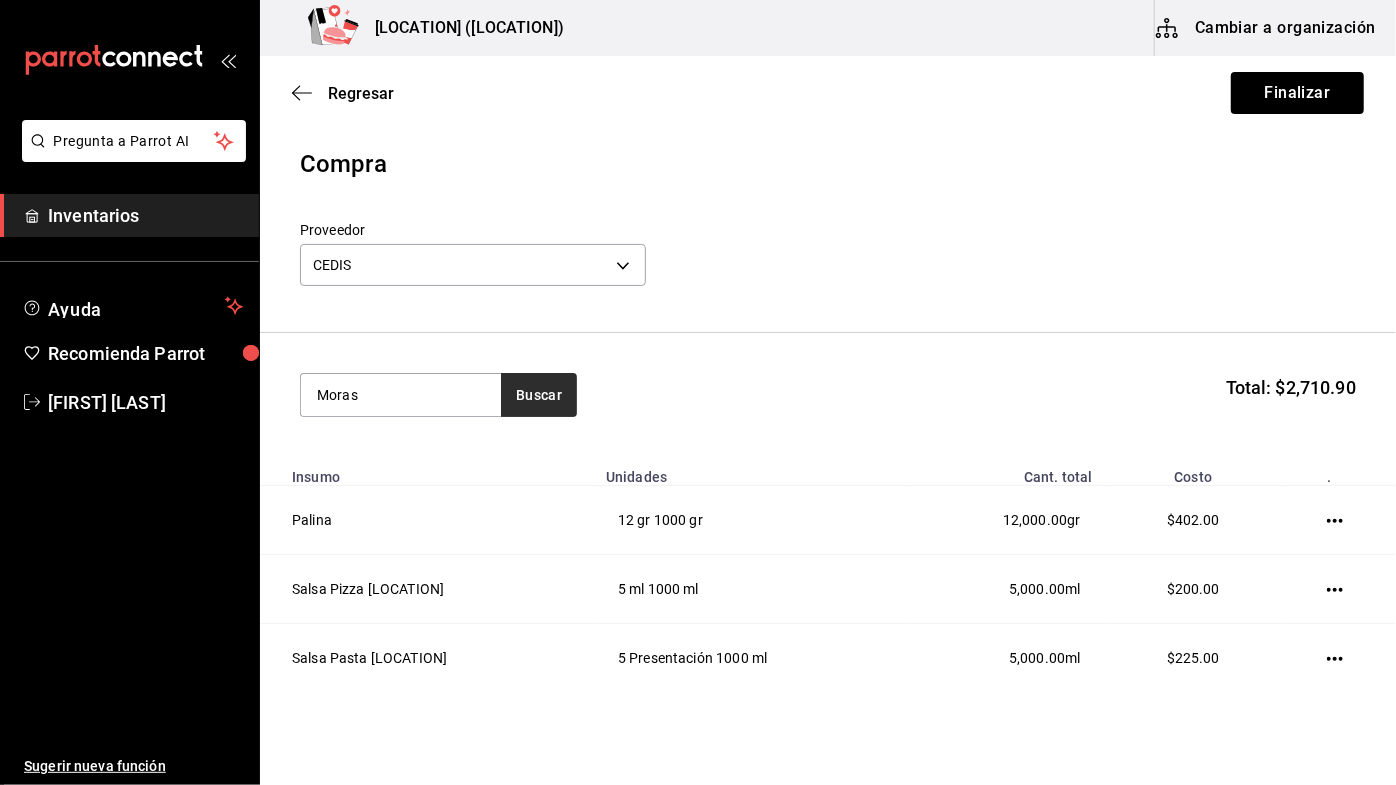 type on "Moras" 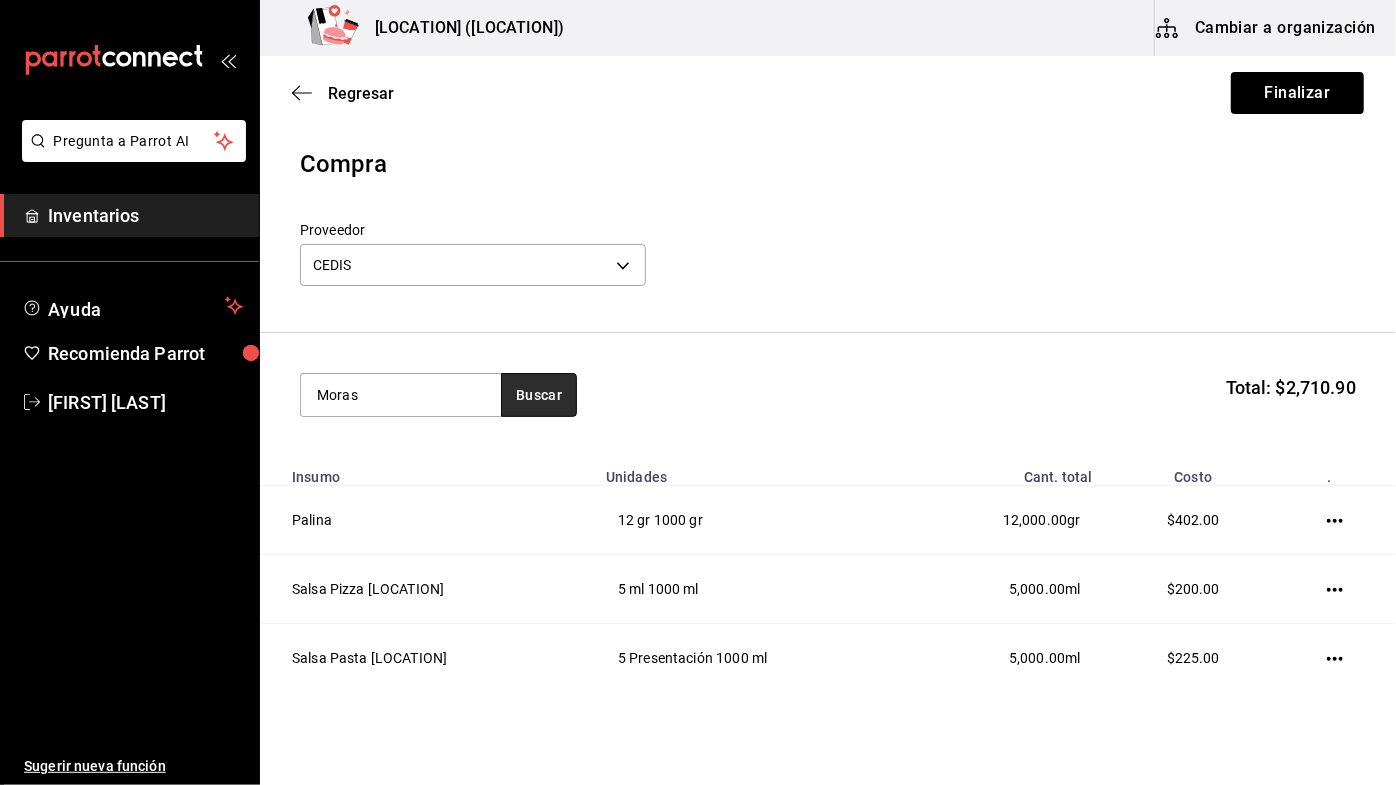 click on "Buscar" at bounding box center (539, 395) 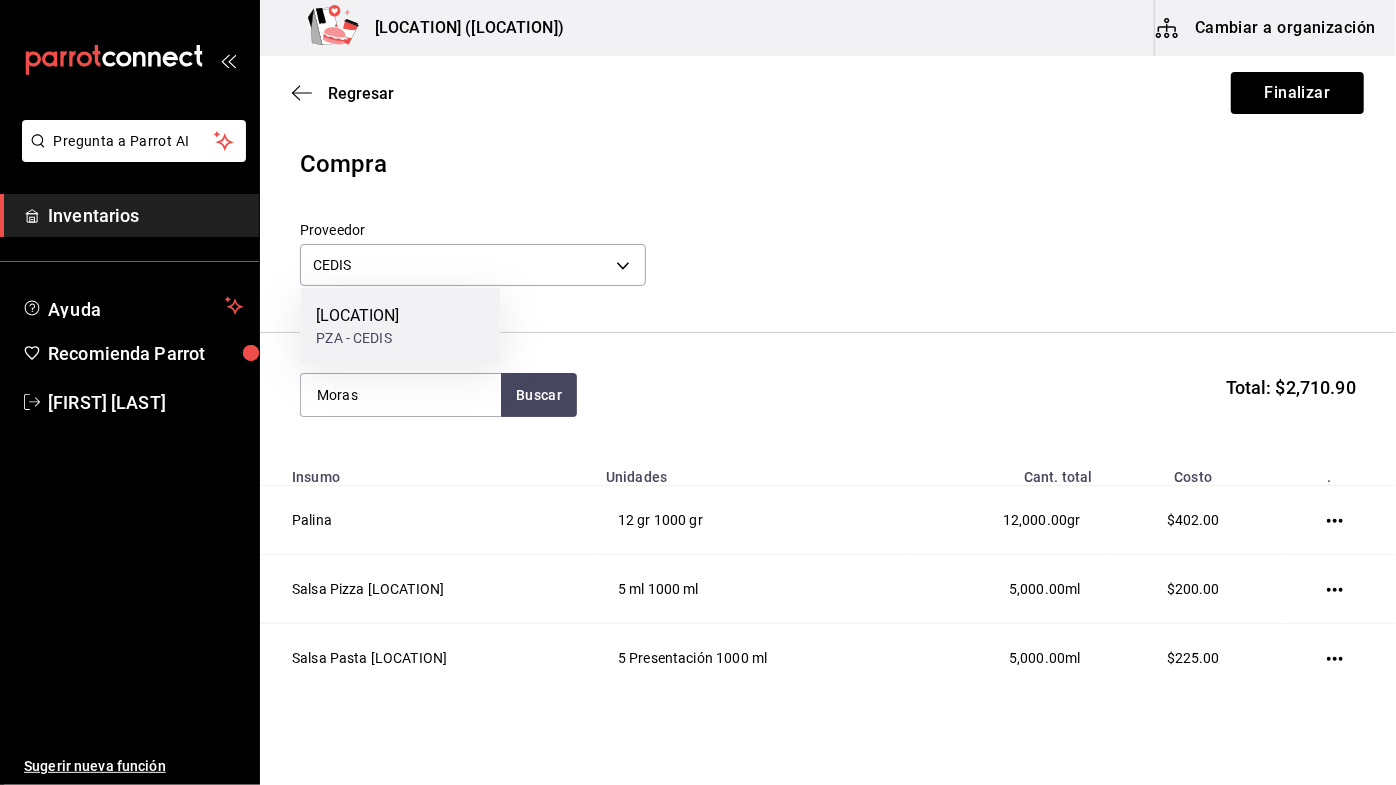 click on "[LOCATION] PZA - CEDIS" at bounding box center [400, 326] 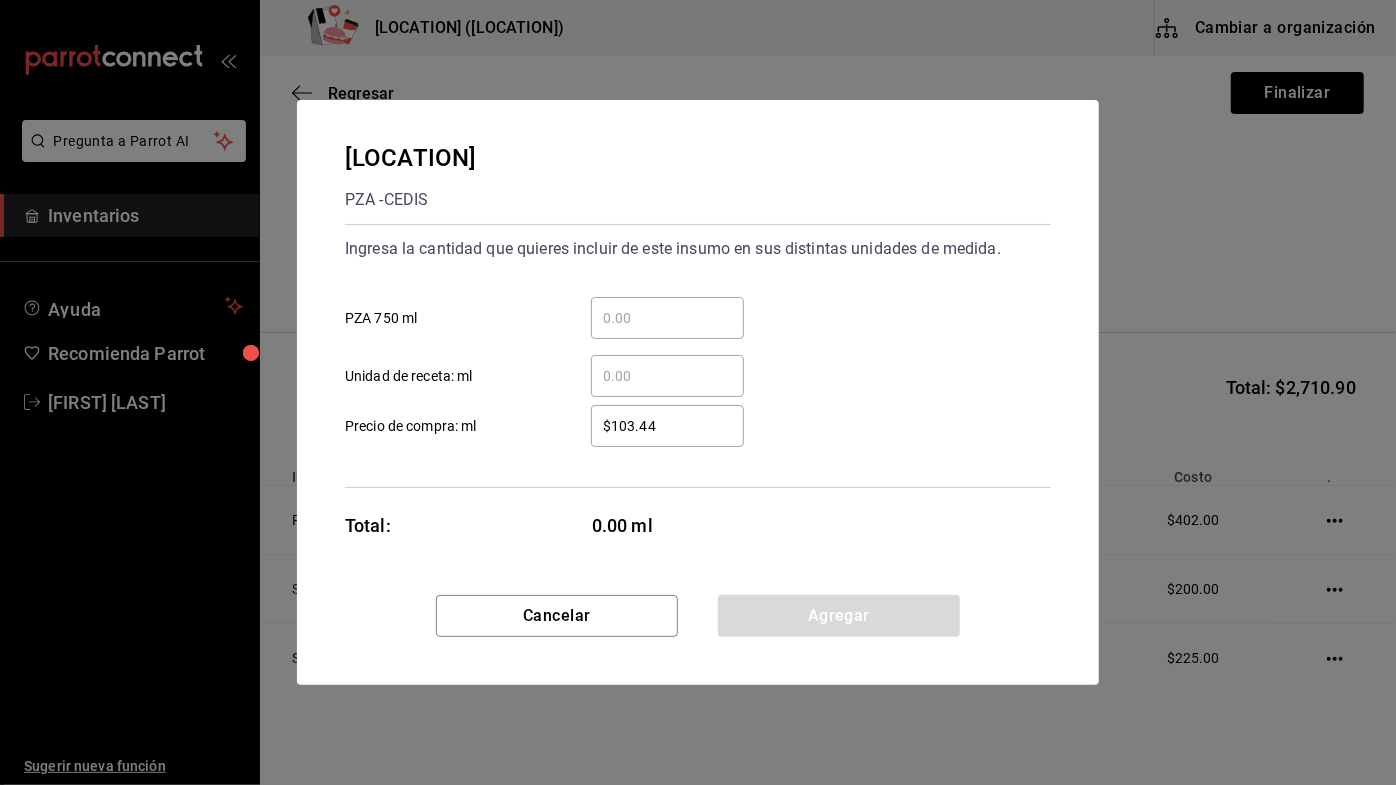 click on "​ PZA 750 ml" at bounding box center (667, 318) 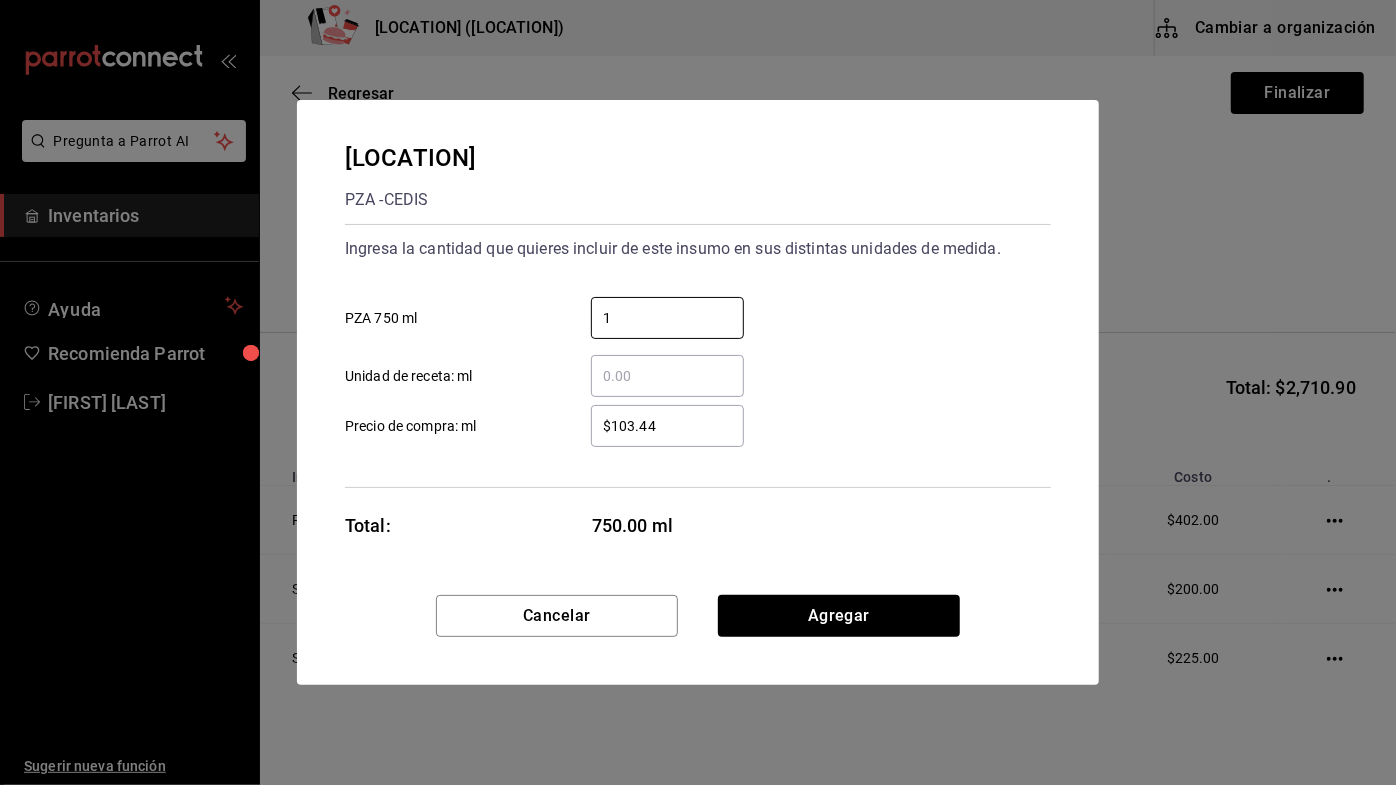 type on "1" 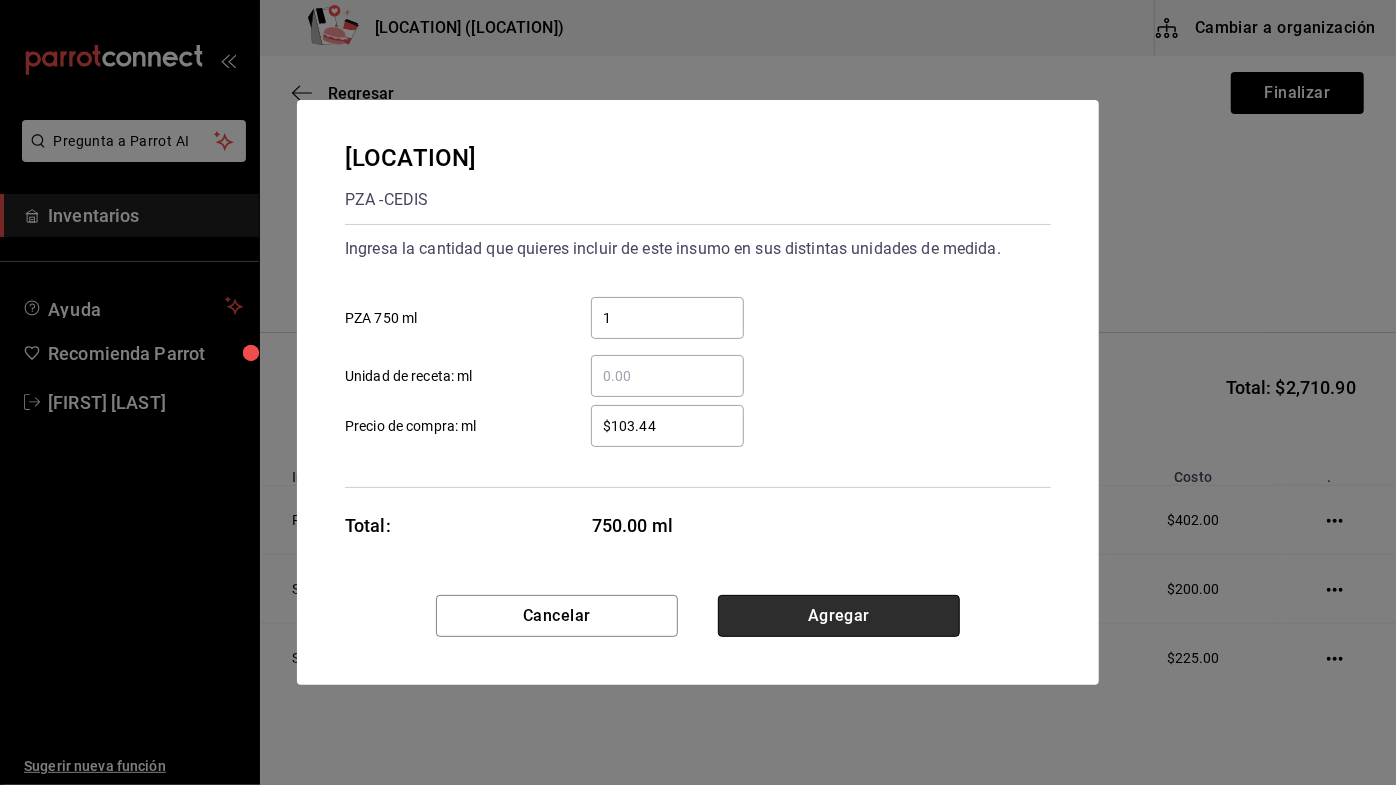 click on "Agregar" at bounding box center [839, 616] 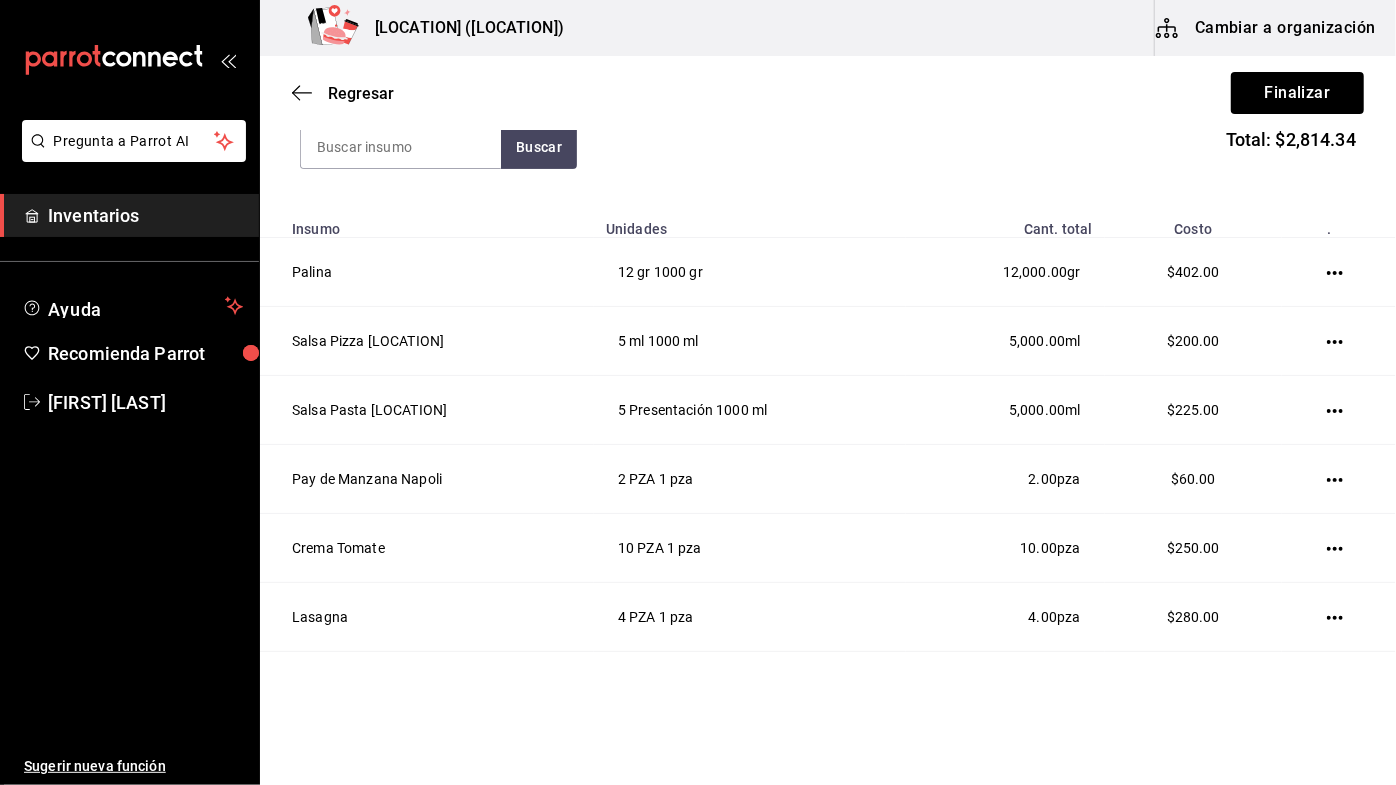 scroll, scrollTop: 0, scrollLeft: 0, axis: both 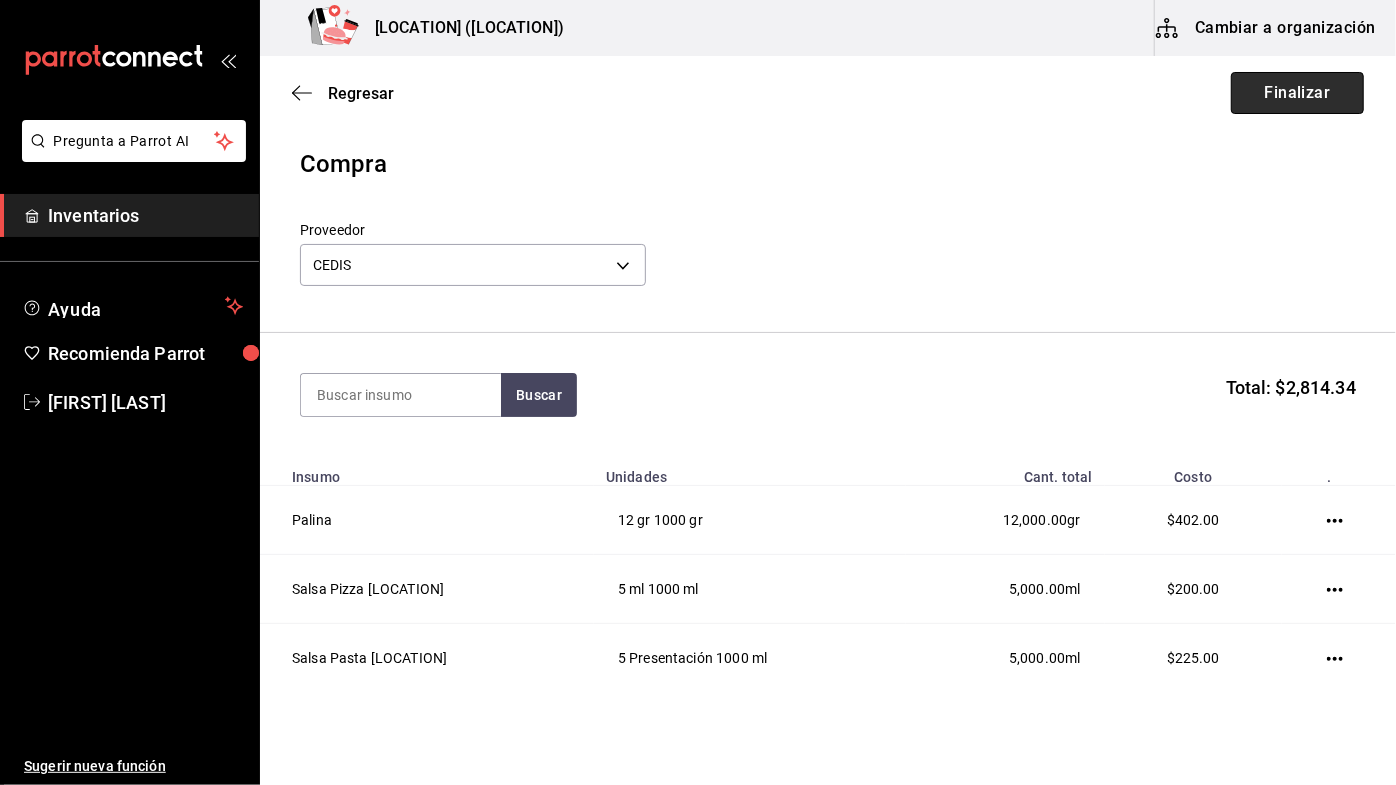 click on "Finalizar" at bounding box center [1297, 93] 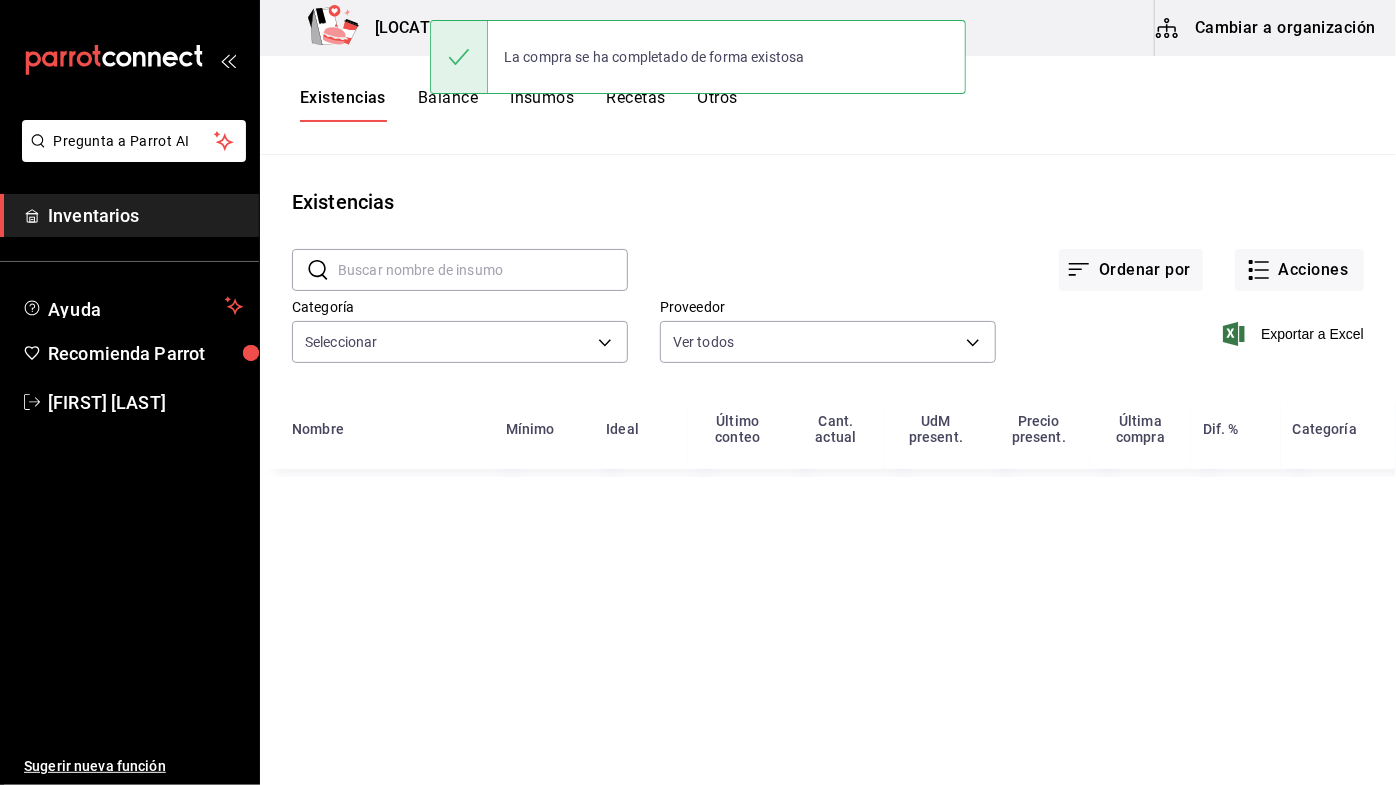 type on "0862b564-0f4e-4838-96f7-a0cfb550234f,9e74ae74-5793-4c6d-bb76-c101d78a7afa,b0e36038-af9e-4d74-a32e-4b775b08248b,18934850-1d26-479f-91e8-18949d46533a,0cb00f81-a957-4d22-89e5-275f2062d10a" 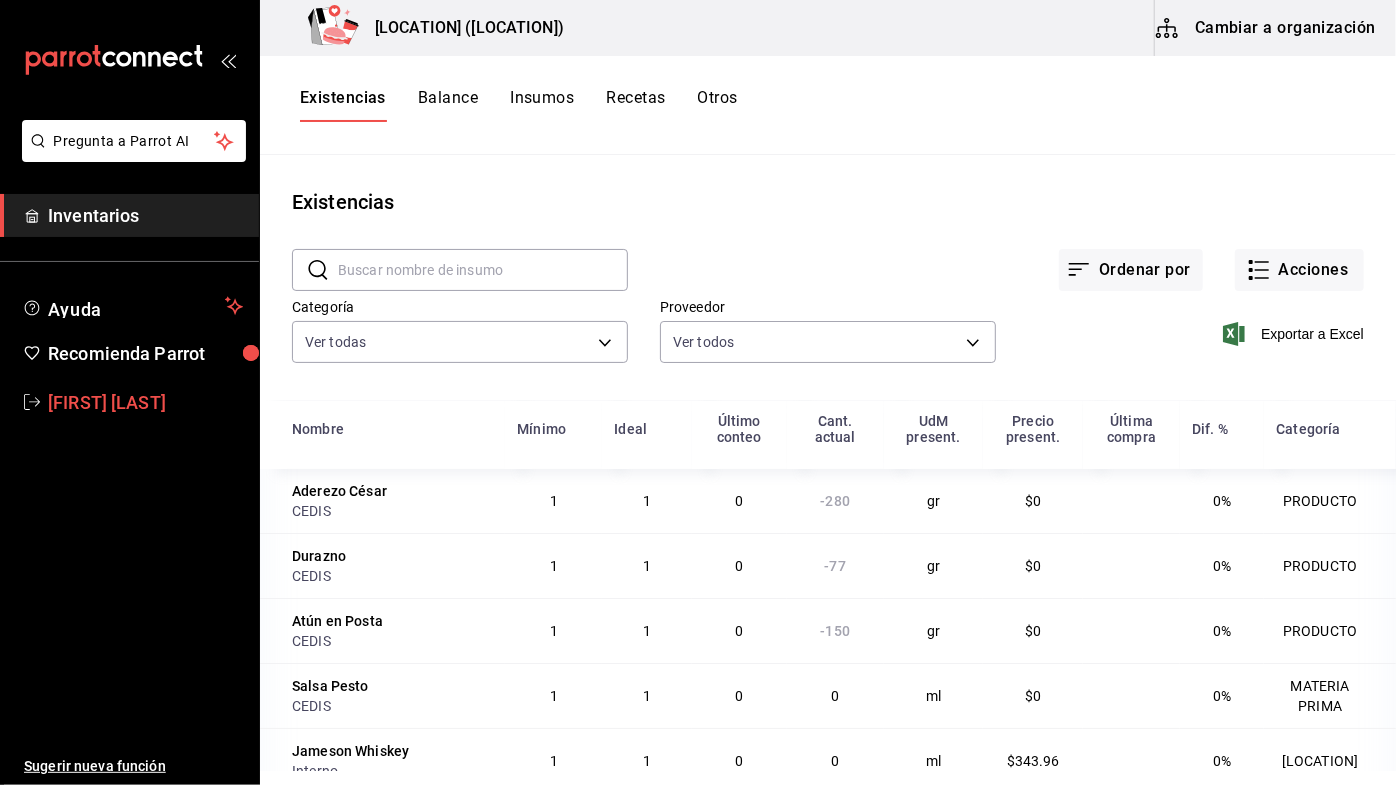 click on "[FIRST] [LAST]" at bounding box center (145, 402) 